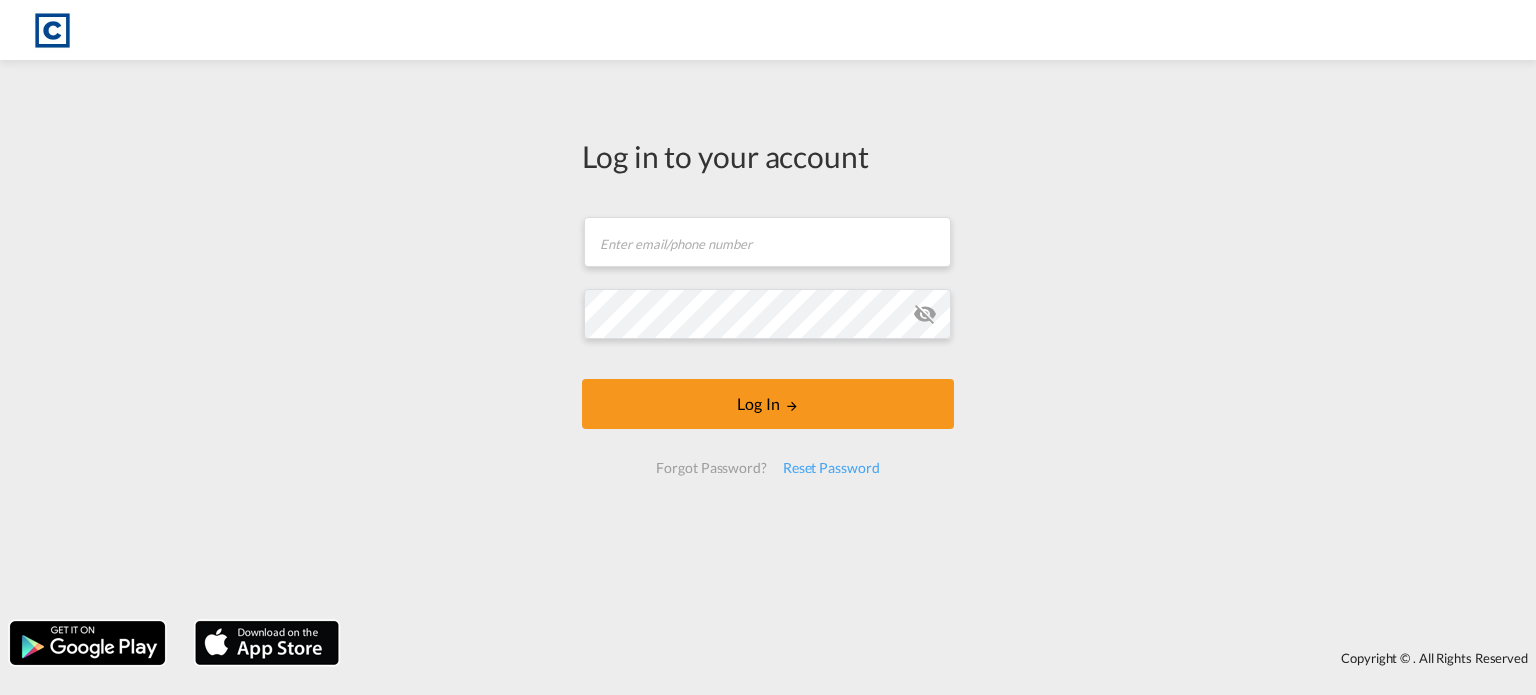 scroll, scrollTop: 0, scrollLeft: 0, axis: both 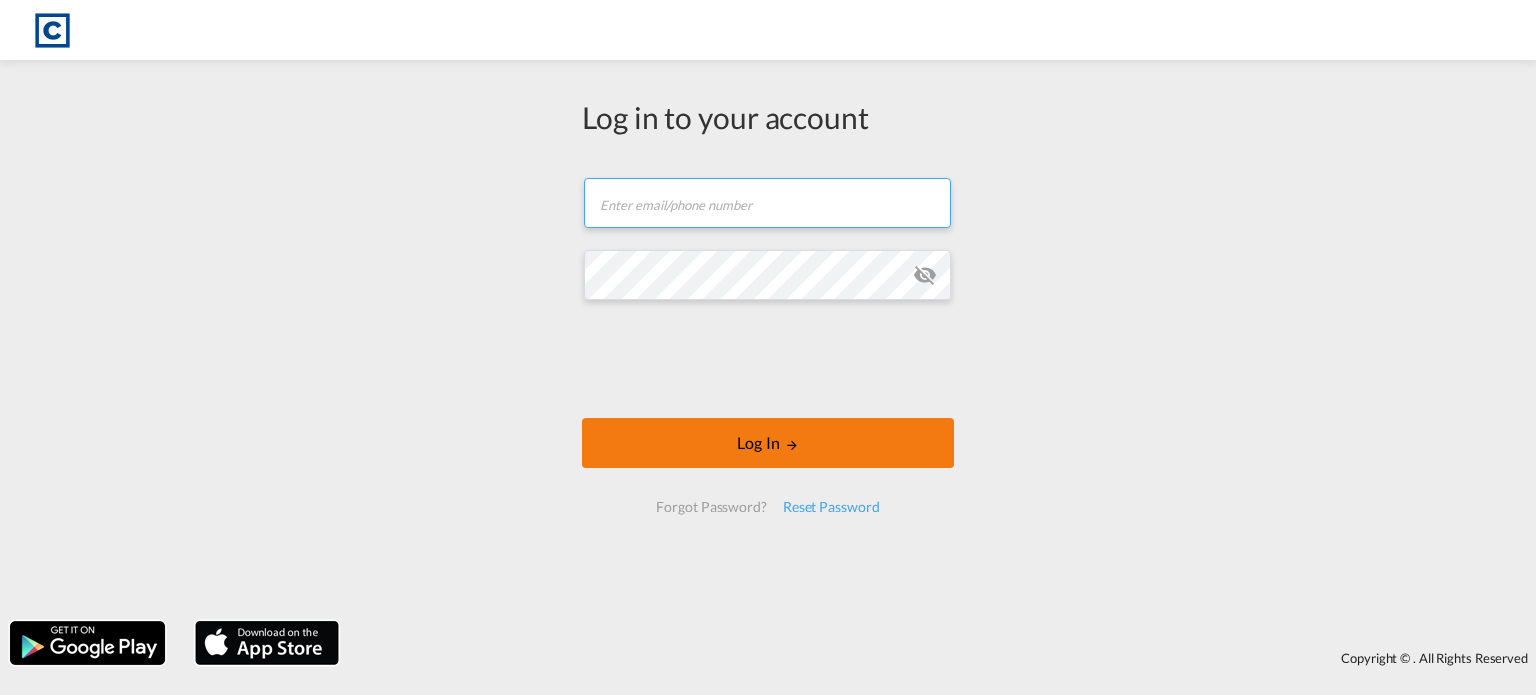 type on "[FIRST].[LAST]@[DOMAIN].com" 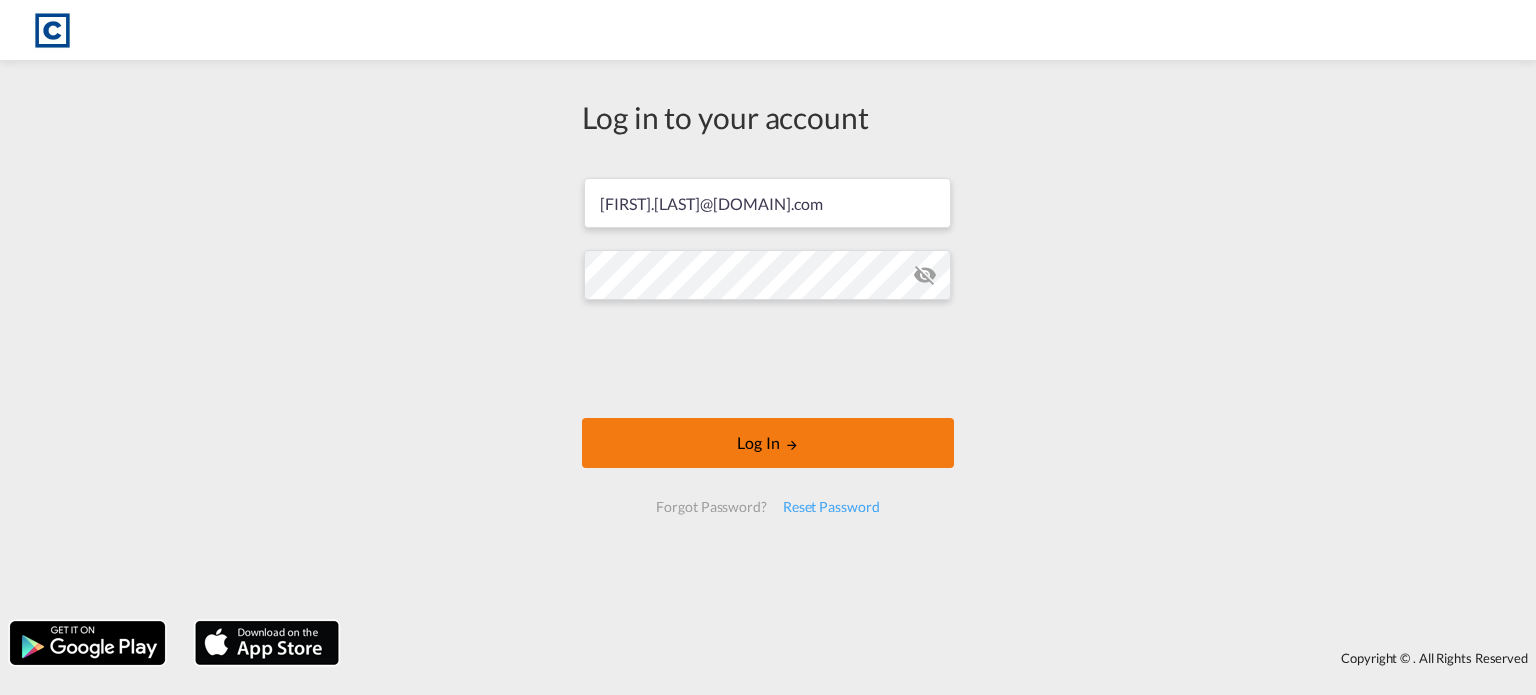 click on "Log In" at bounding box center [768, 443] 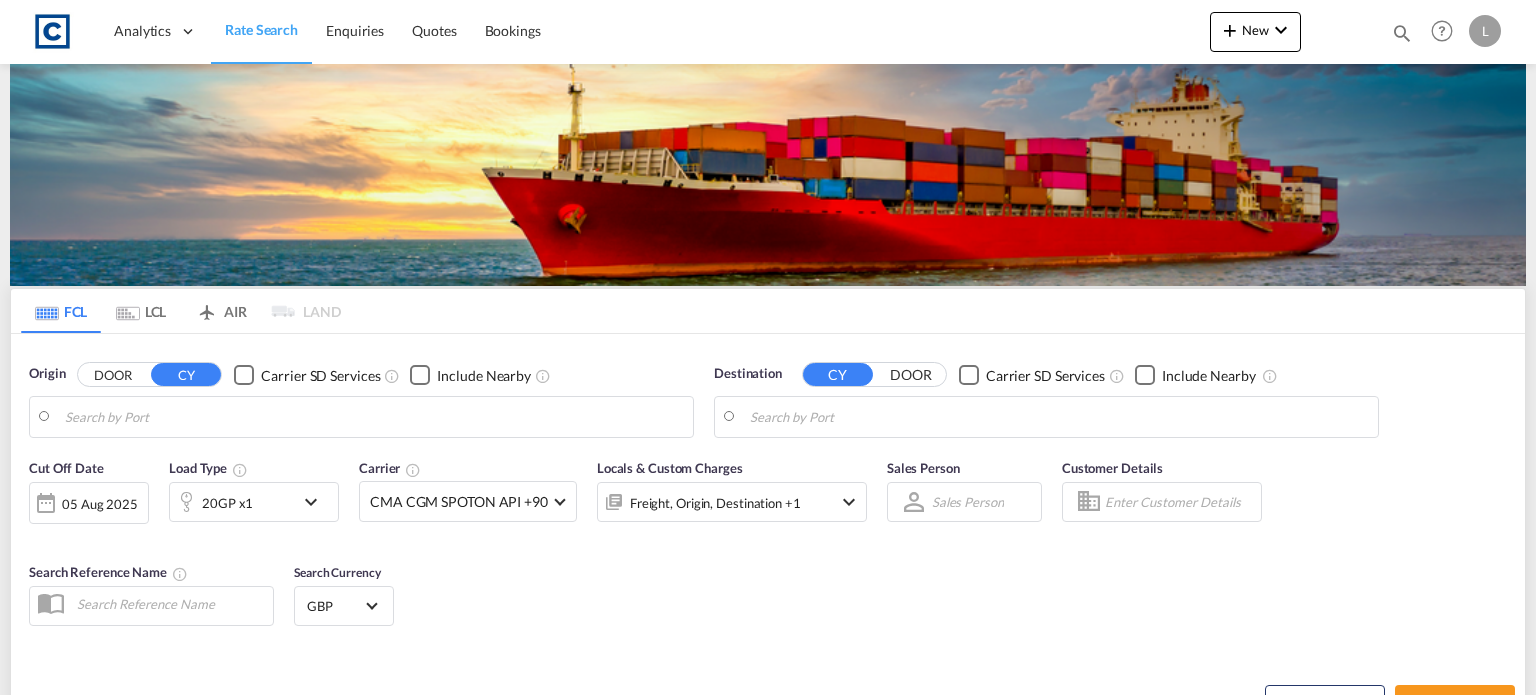 type on "[CITY], [POSTAL_CODE]" 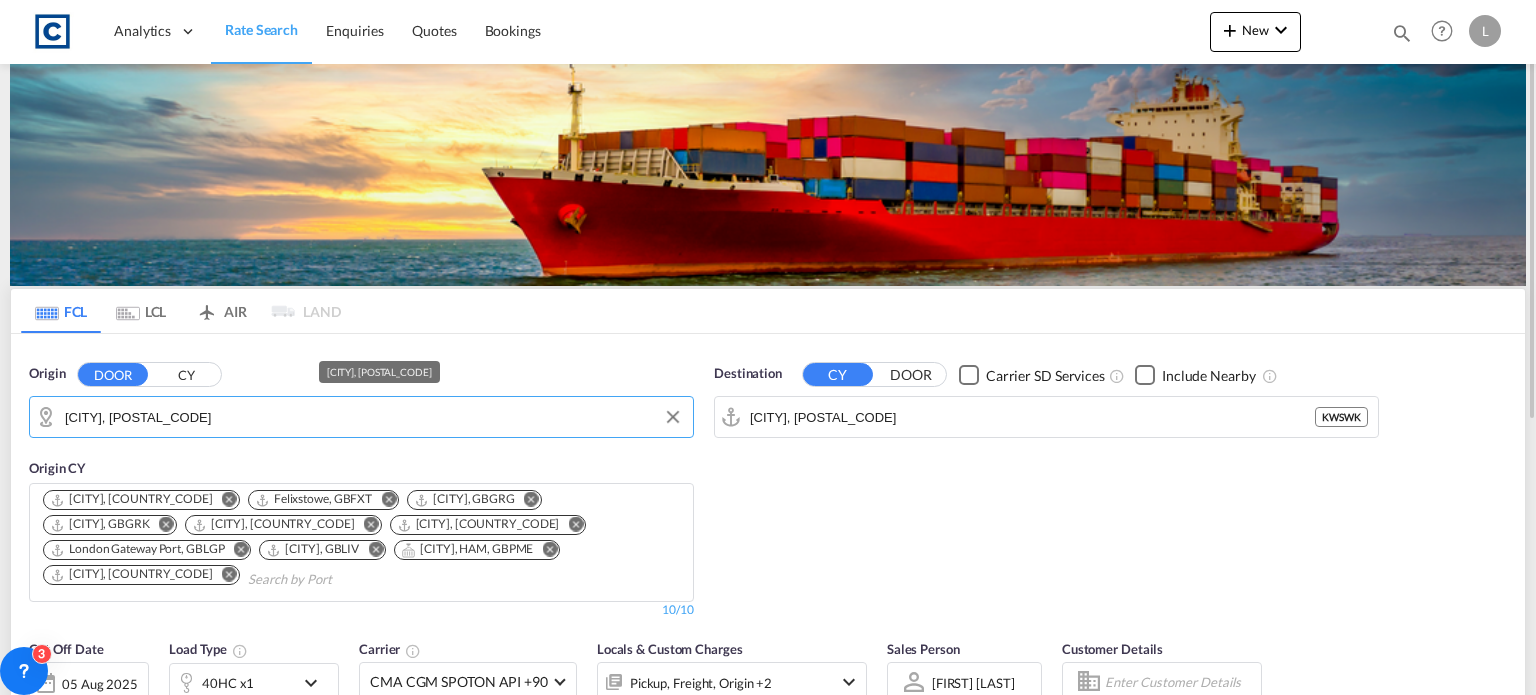 click on "[CITY], [POSTAL_CODE]" at bounding box center (374, 417) 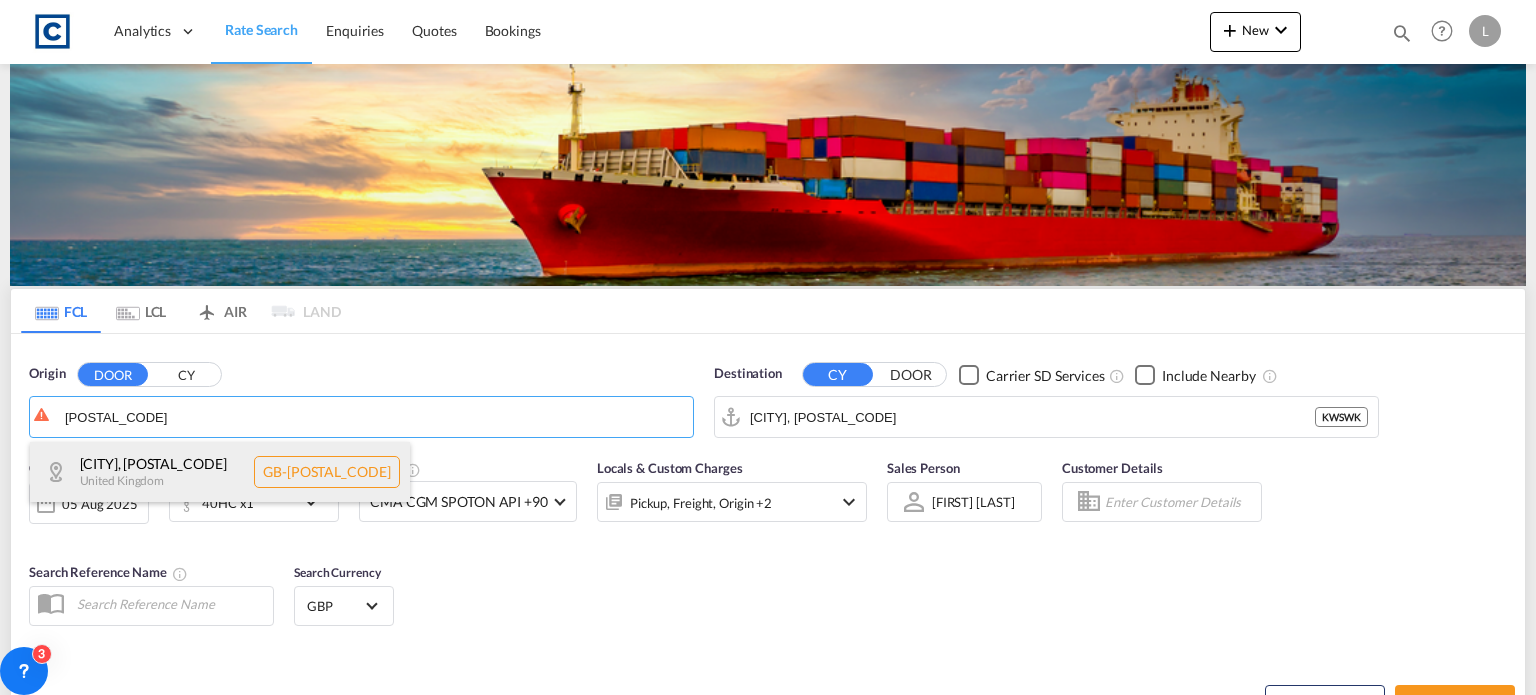 click on "[CITY], [POSTAL_CODE] United Kingdom GB-[POSTAL_CODE]" at bounding box center [220, 472] 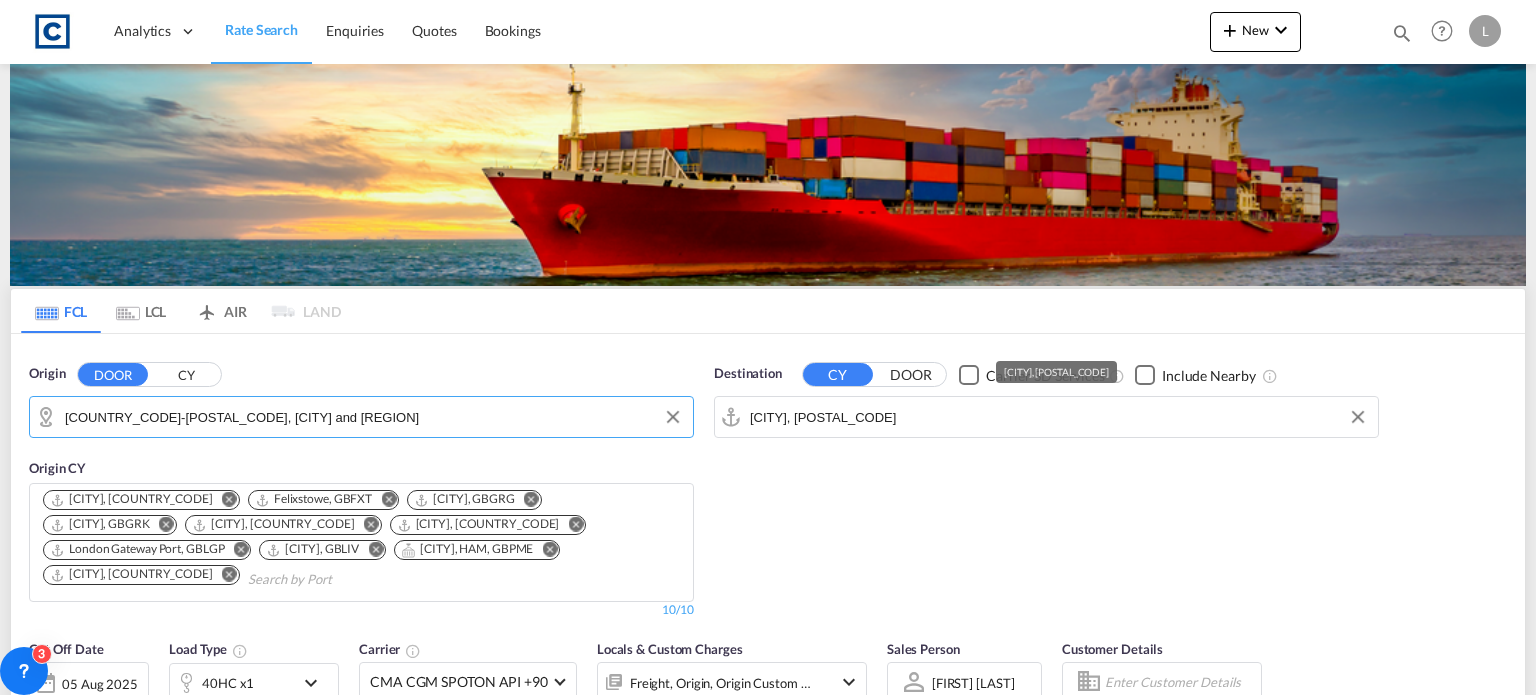 click on "[CITY], [POSTAL_CODE]" at bounding box center (1059, 417) 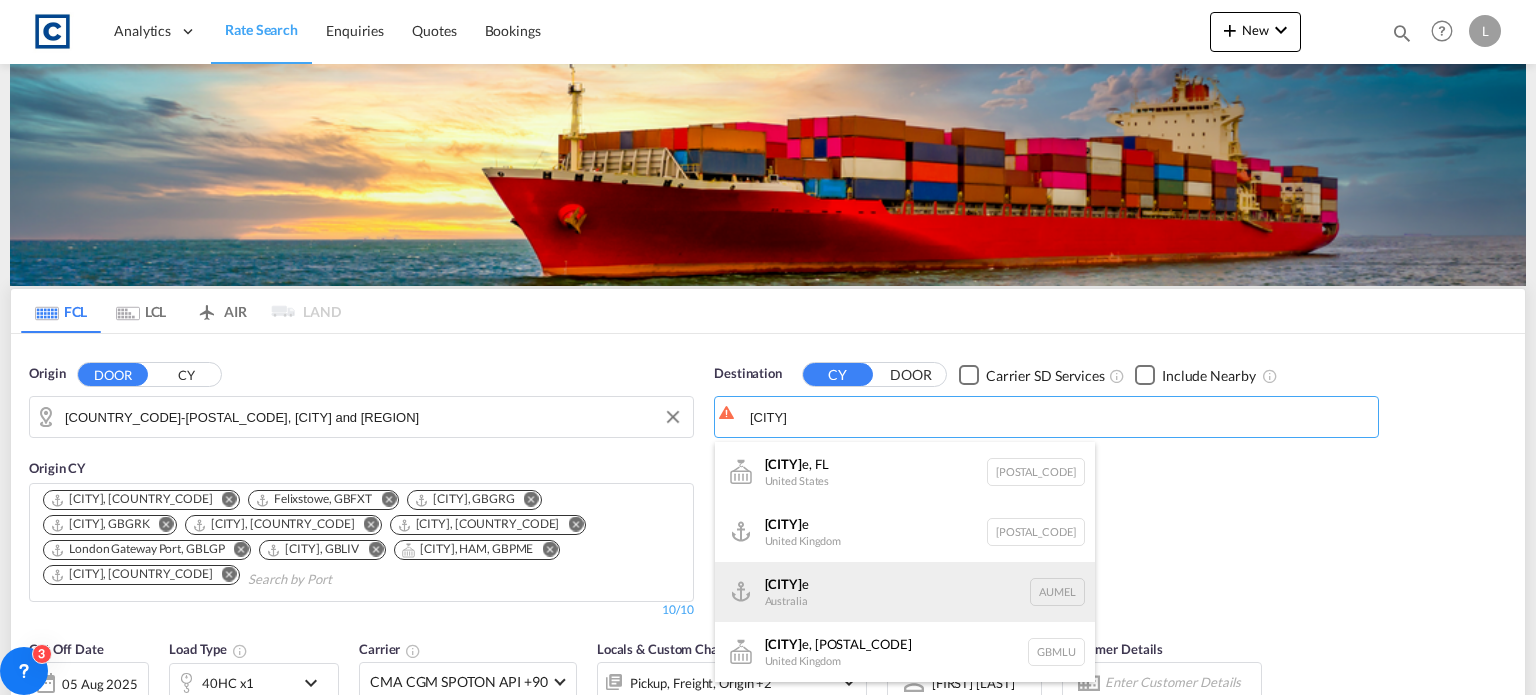 click on "[CITY], [POSTAL_CODE]" at bounding box center [905, 592] 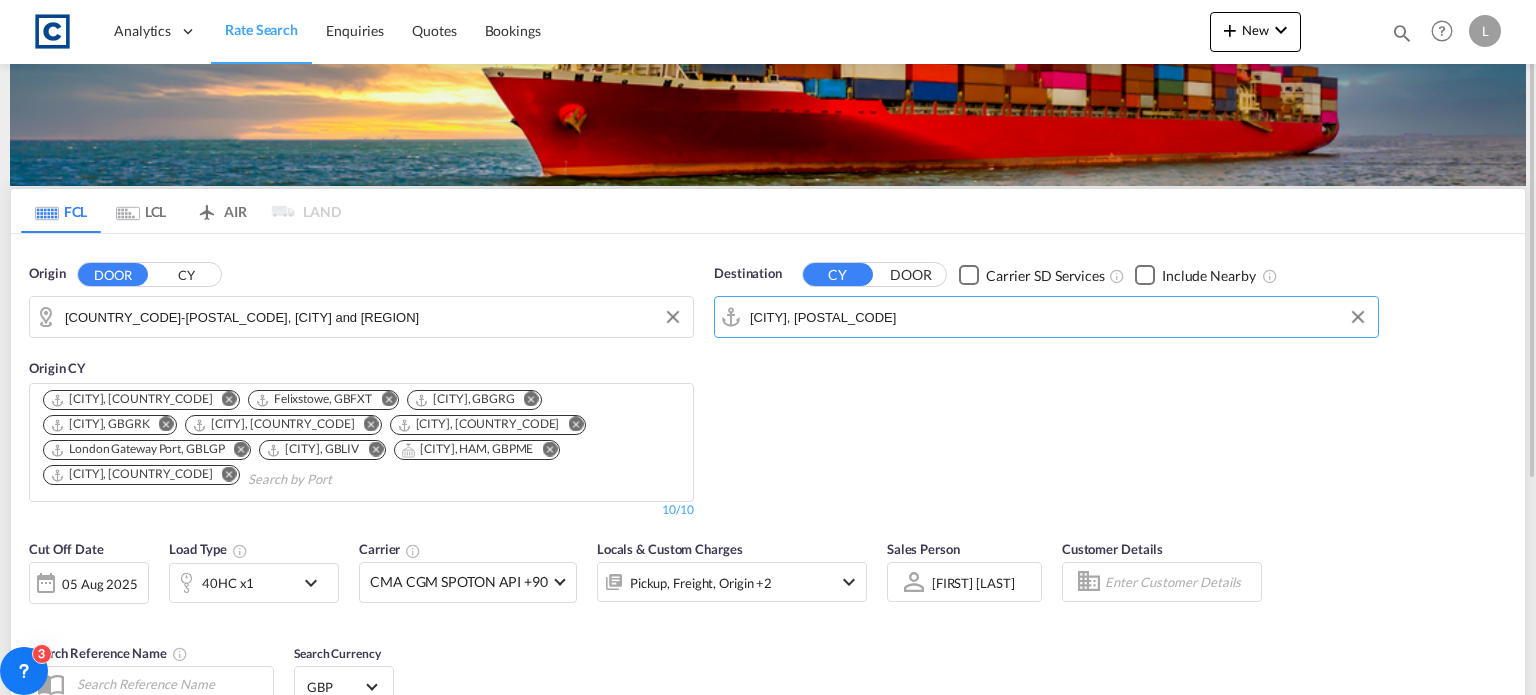 scroll, scrollTop: 200, scrollLeft: 0, axis: vertical 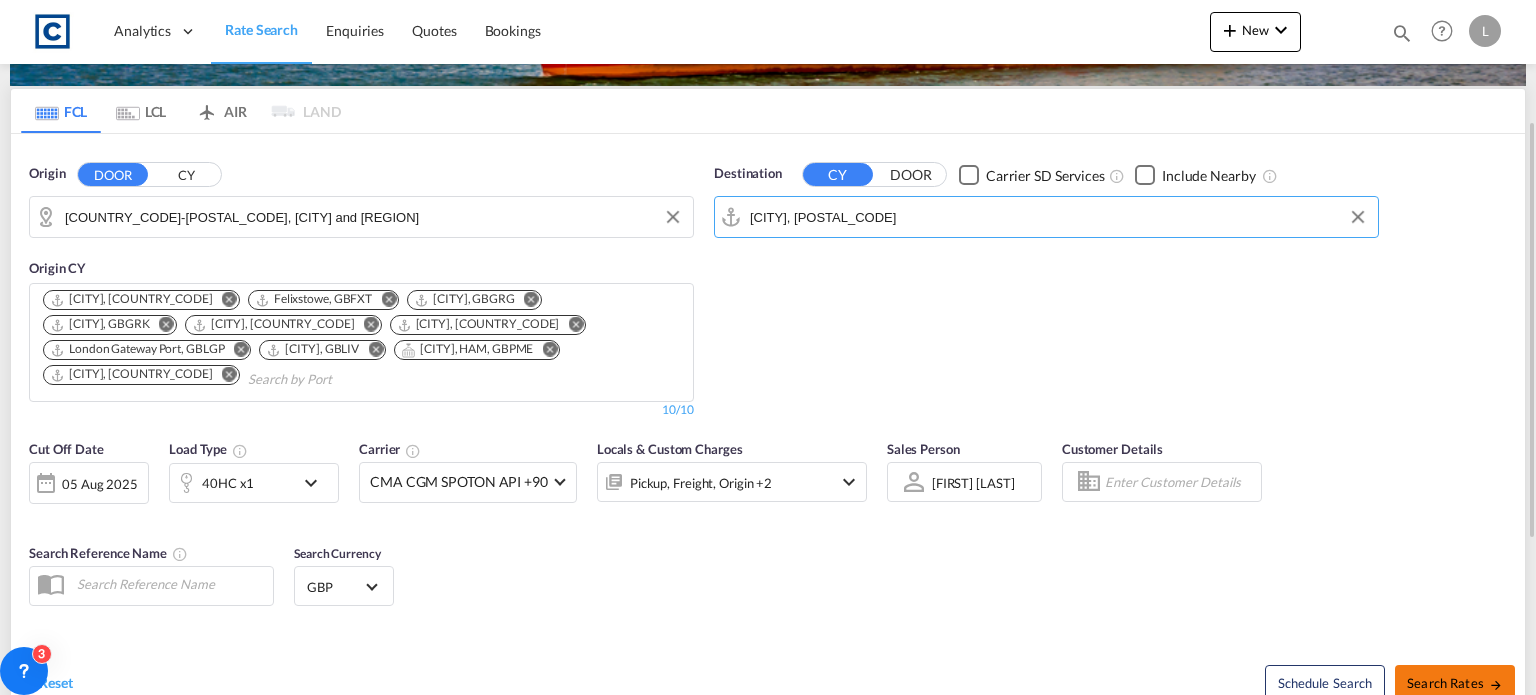 click on "Search Rates" at bounding box center (1455, 683) 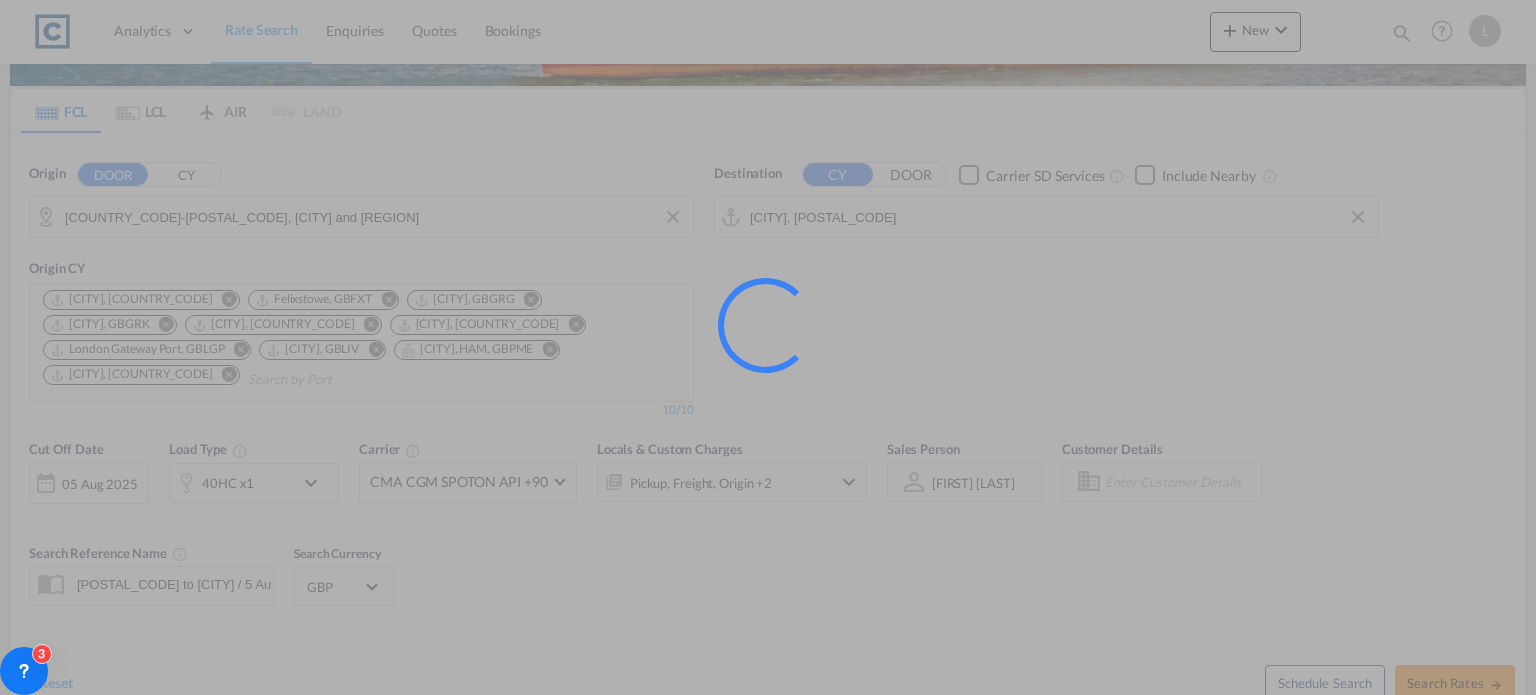 scroll, scrollTop: 0, scrollLeft: 0, axis: both 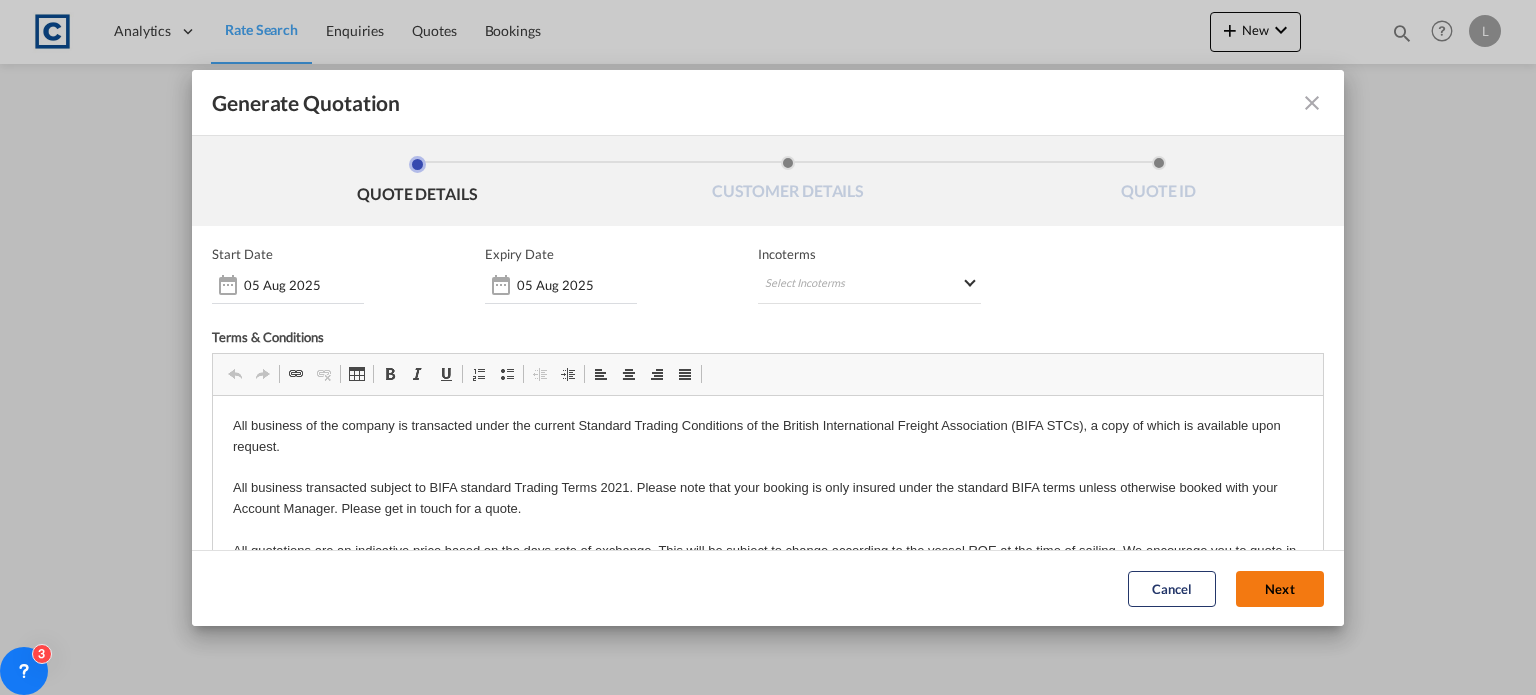 click on "Next" at bounding box center (1280, 589) 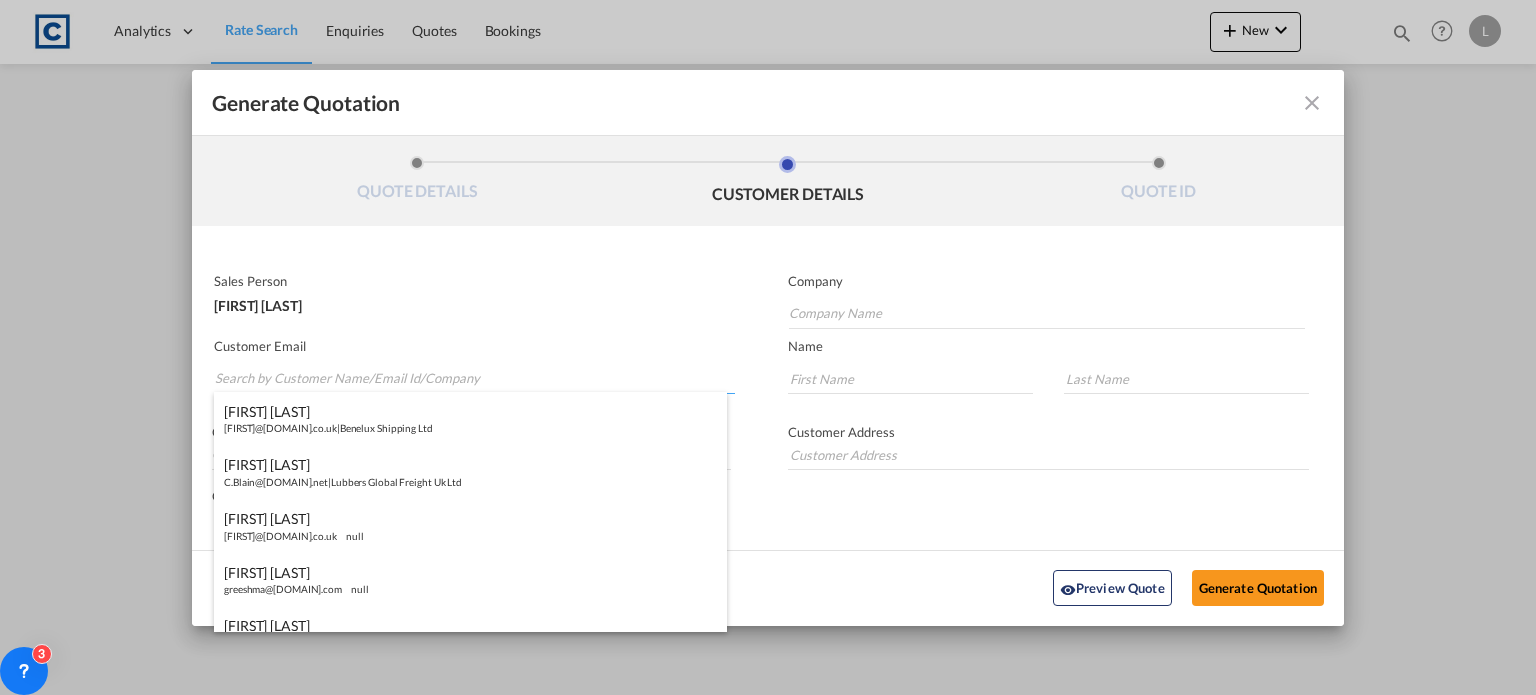 paste on "[FIRST] [LAST] <[FIRST]@[DOMAIN].com>" 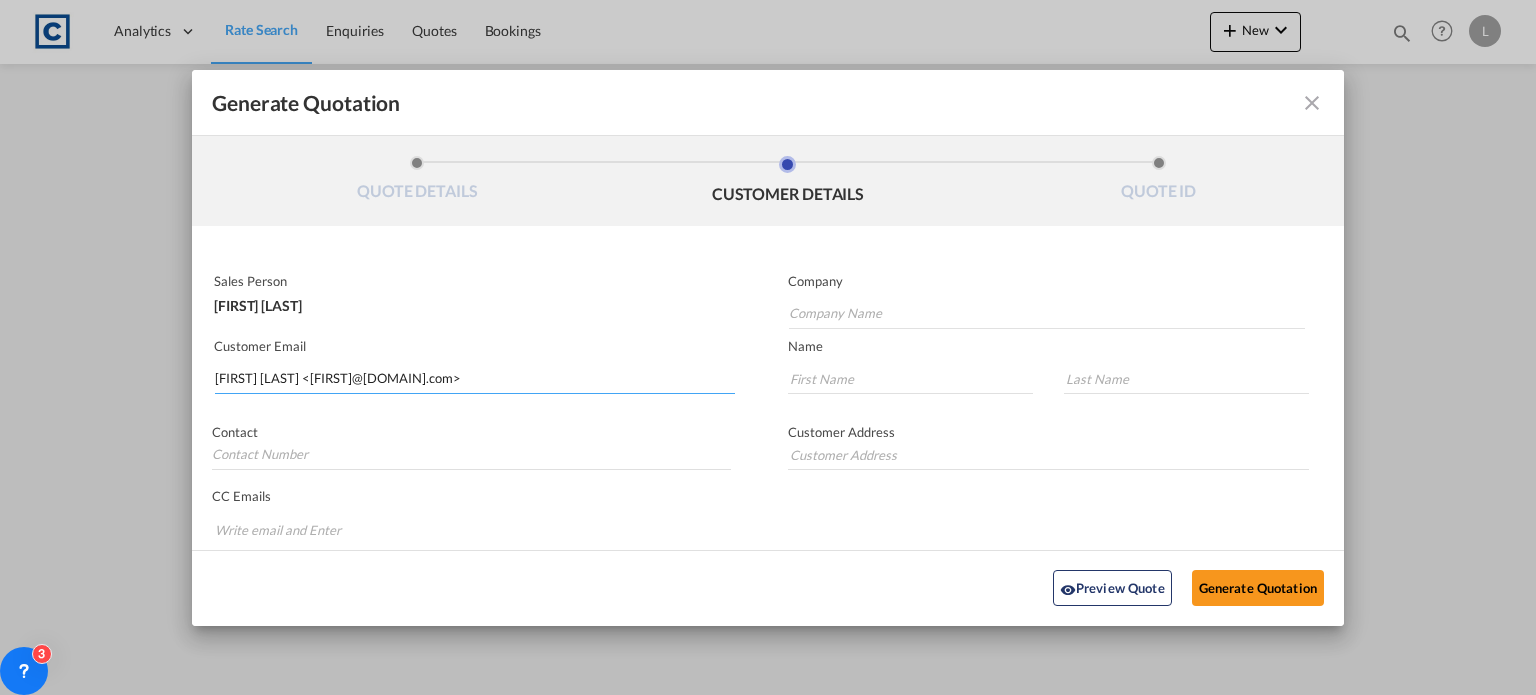 drag, startPoint x: 297, startPoint y: 373, endPoint x: 329, endPoint y: 282, distance: 96.462425 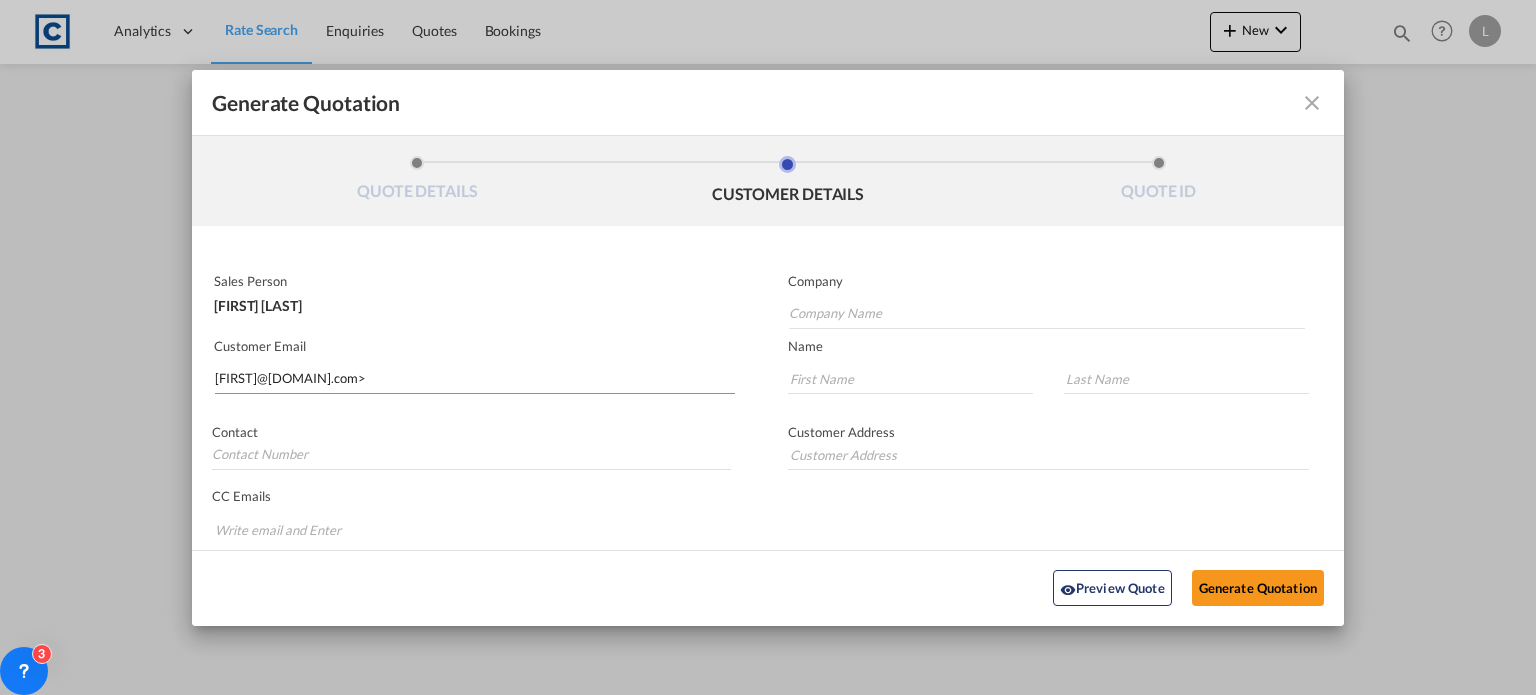 click on "[FIRST]@[DOMAIN].com>" at bounding box center (475, 379) 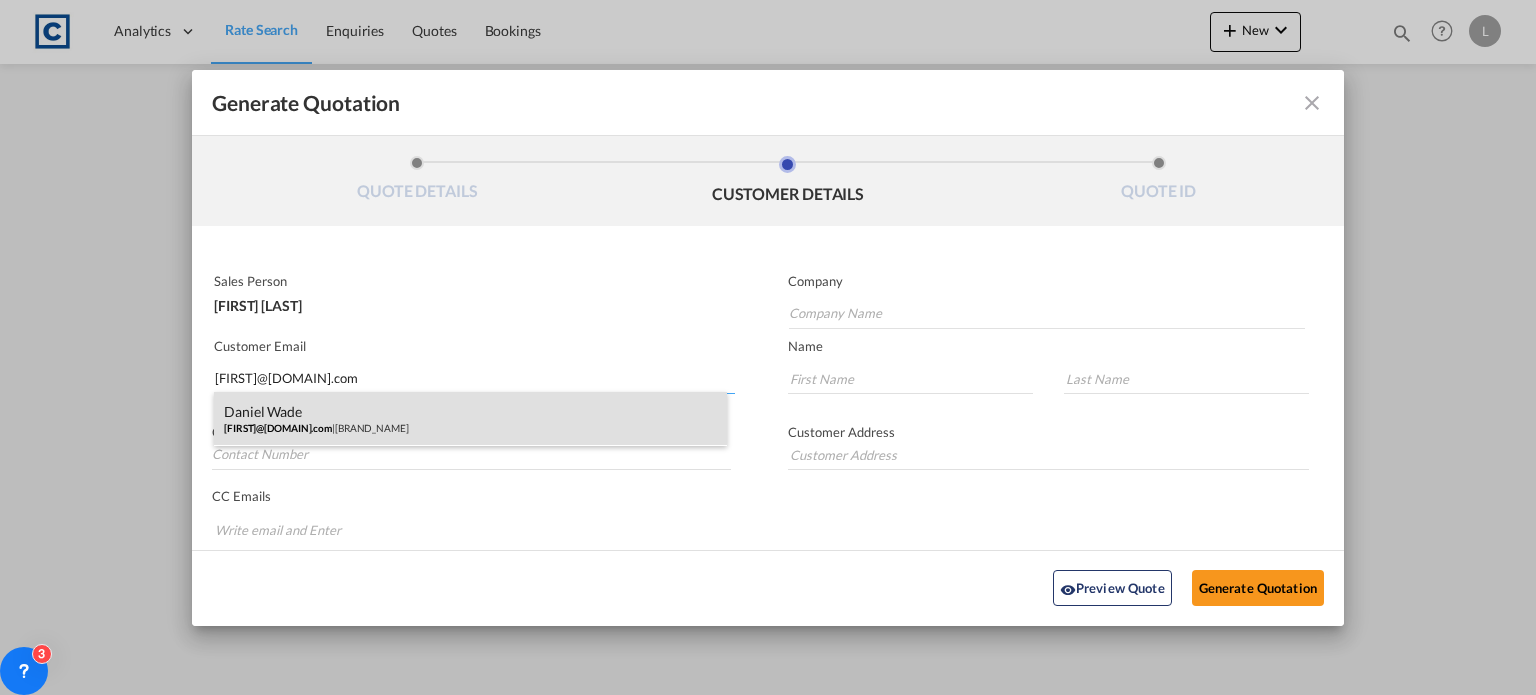 type on "[FIRST]@[DOMAIN].com" 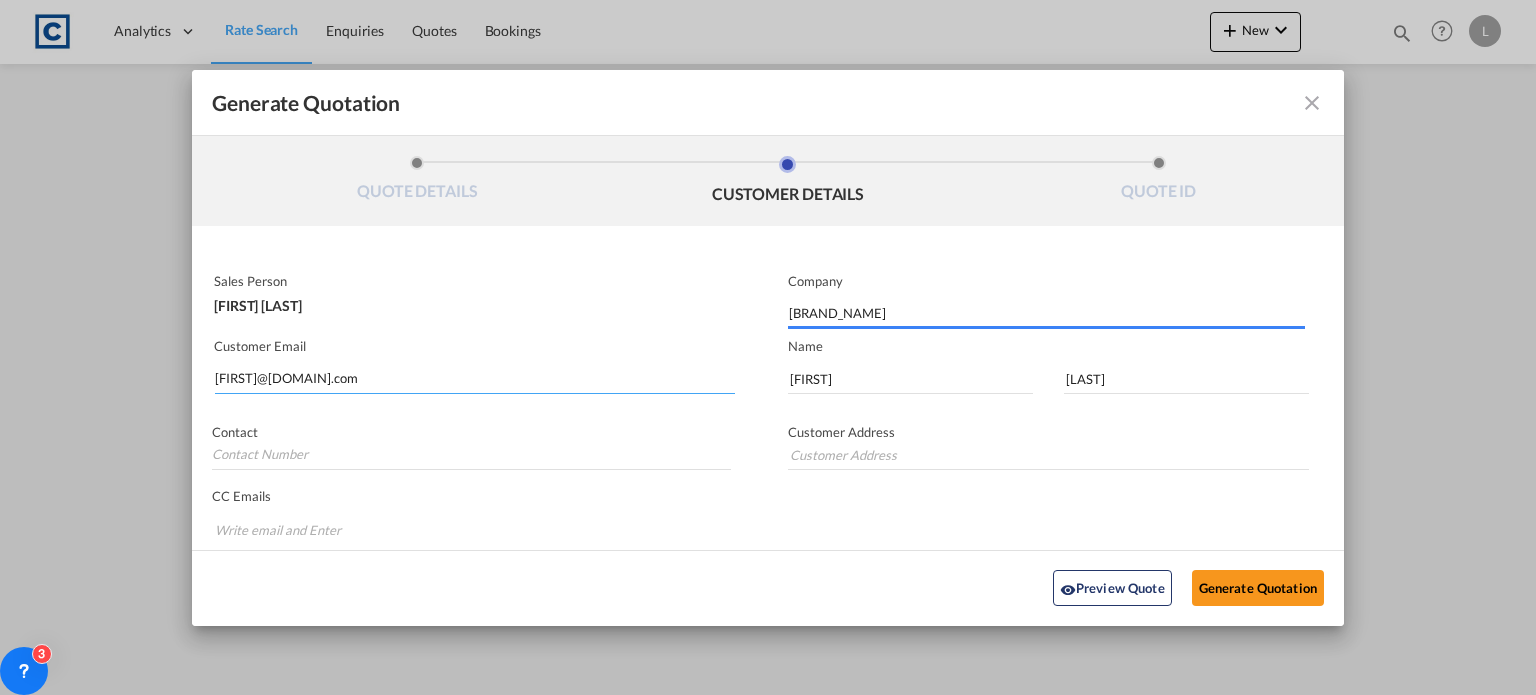 type on "Unit 6, [STREET_NAME] Industrial Centre, [STREET_NAME] Way, [CITY], [POSTAL_CODE], UK" 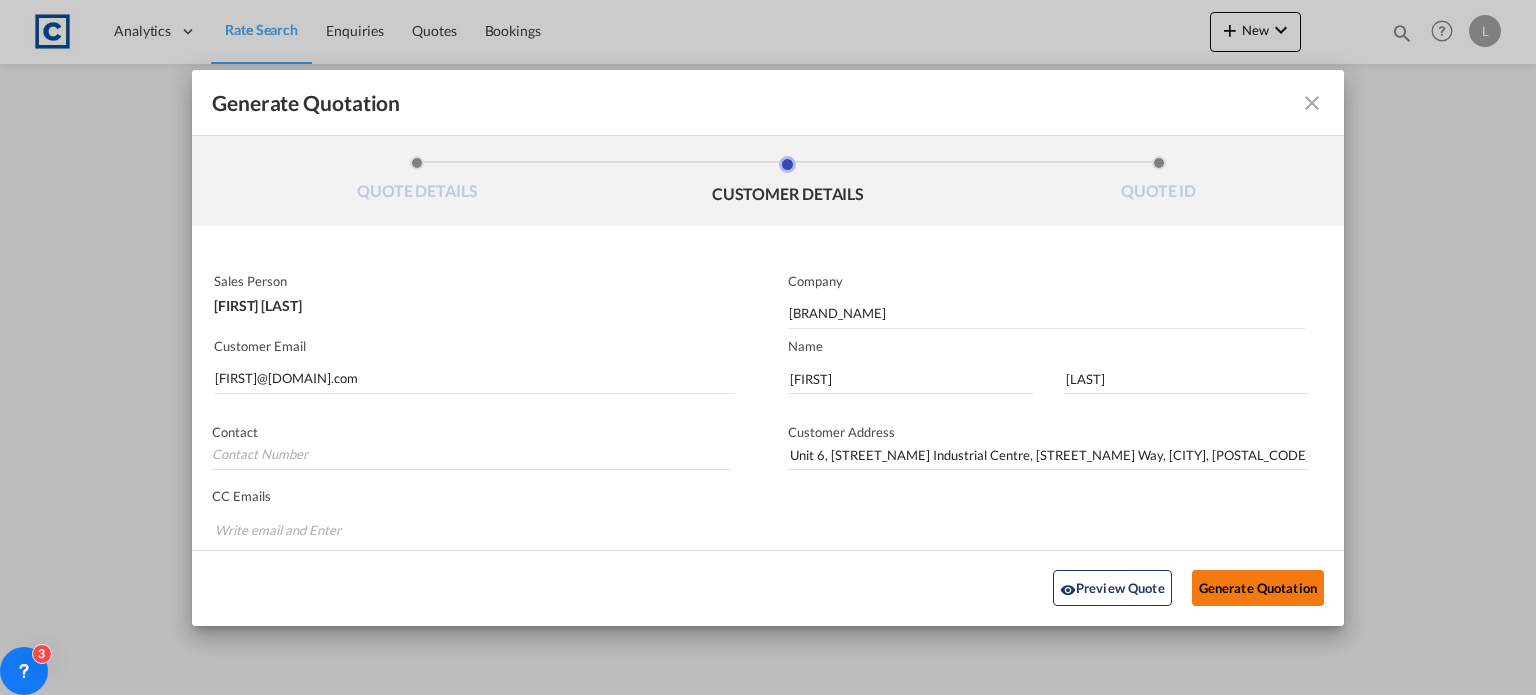 click on "Generate Quotation" at bounding box center (1258, 588) 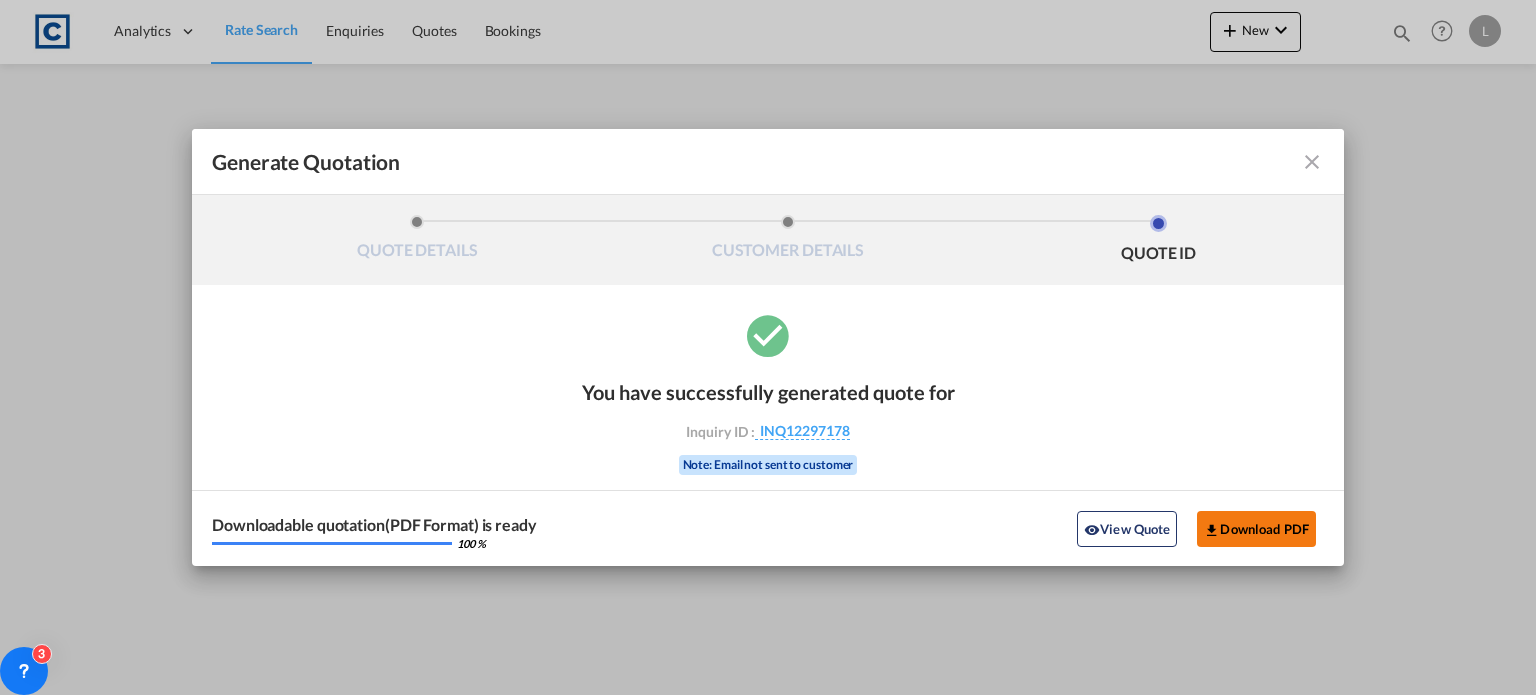 click on "Download PDF" at bounding box center [1256, 529] 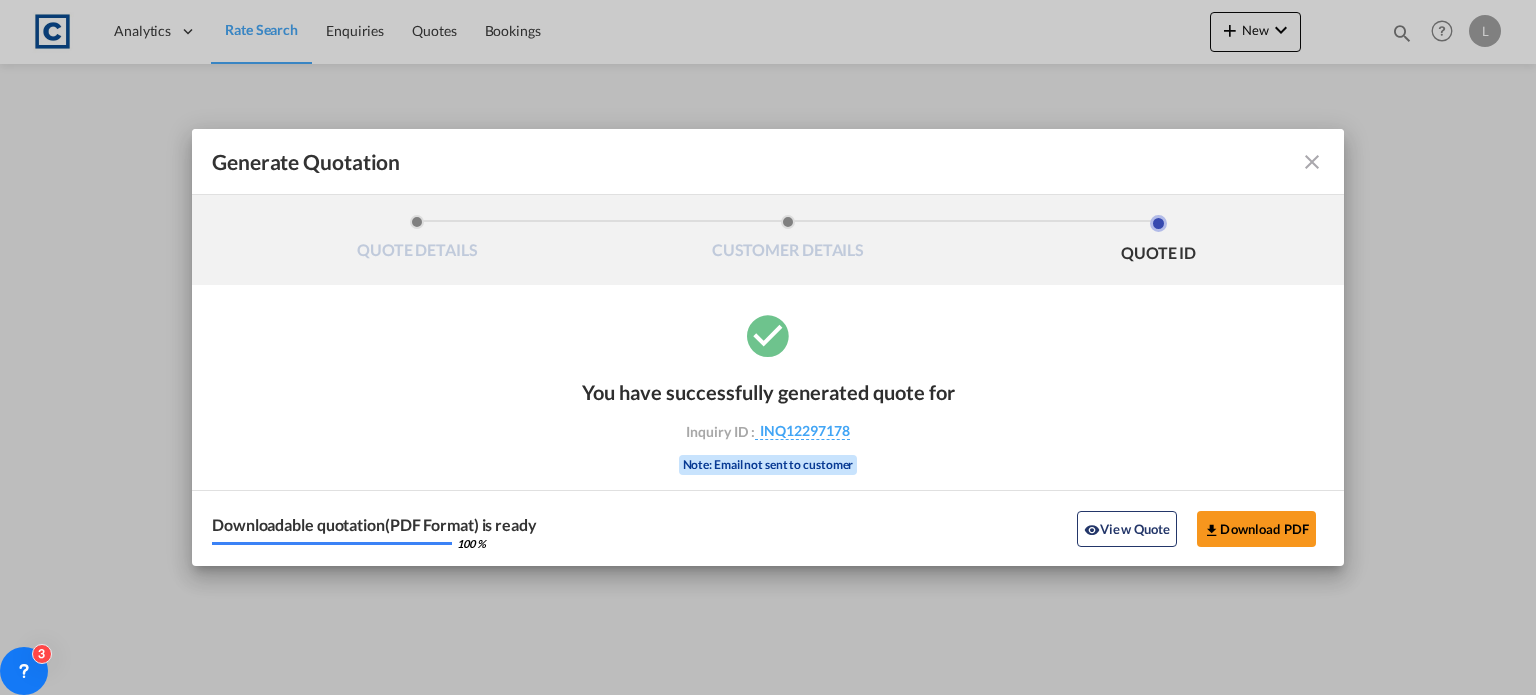 click at bounding box center [1312, 162] 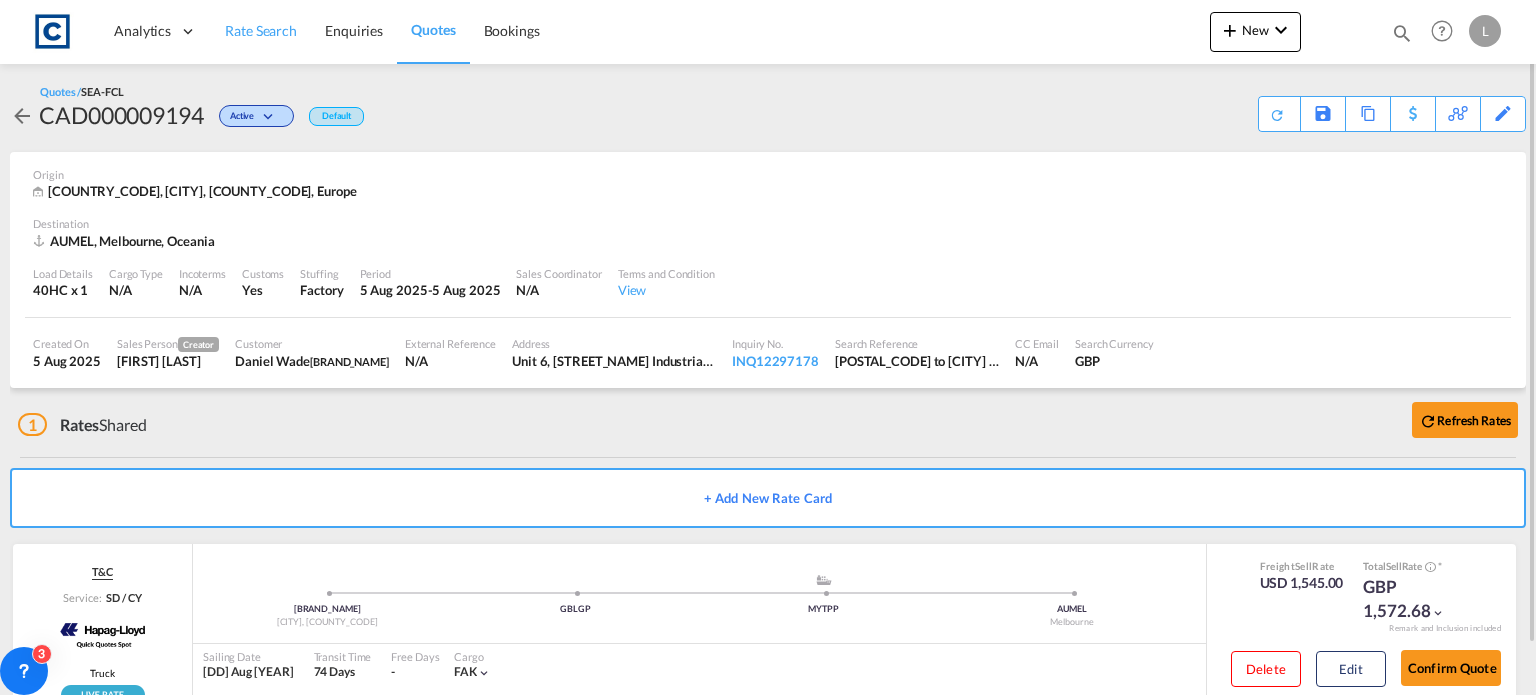 click on "Rate Search" at bounding box center (261, 30) 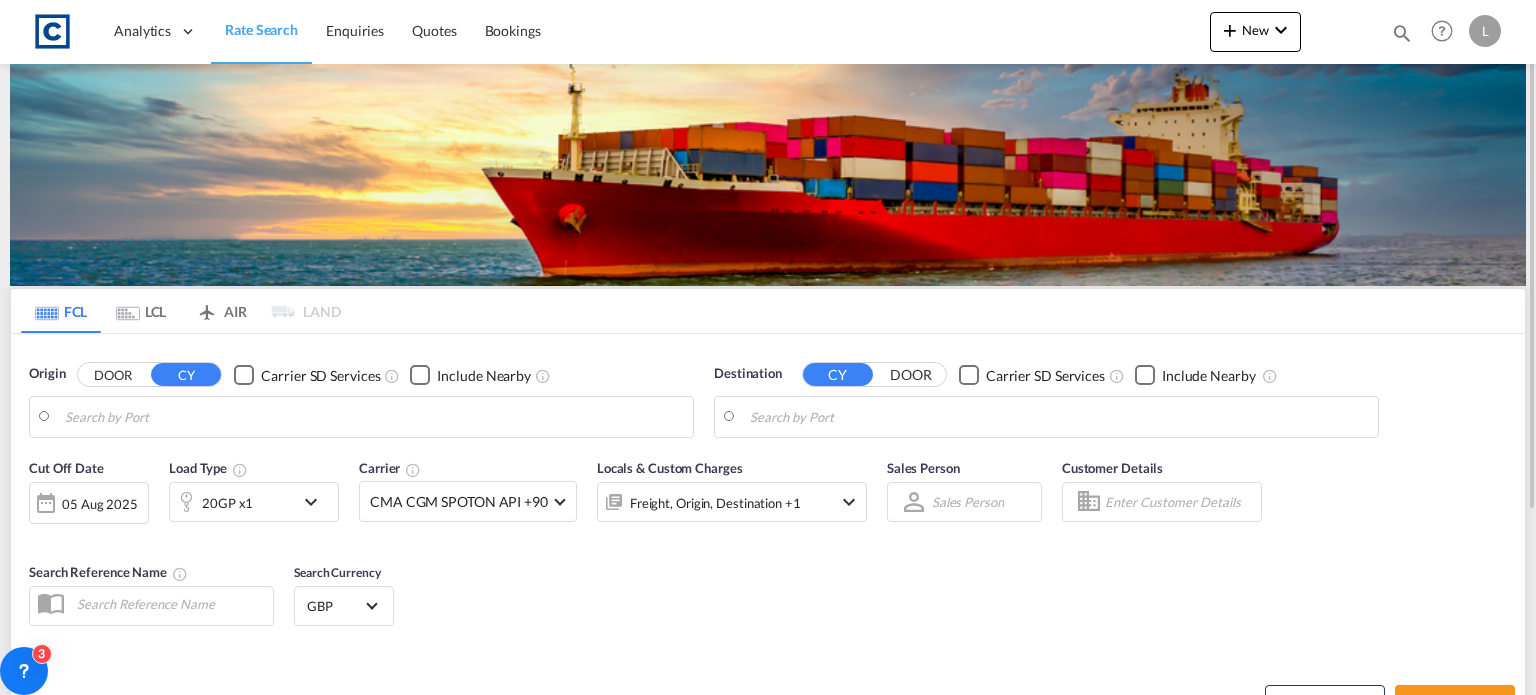 type on "[COUNTRY_CODE]-[POSTAL_CODE], [CITY] and [REGION]" 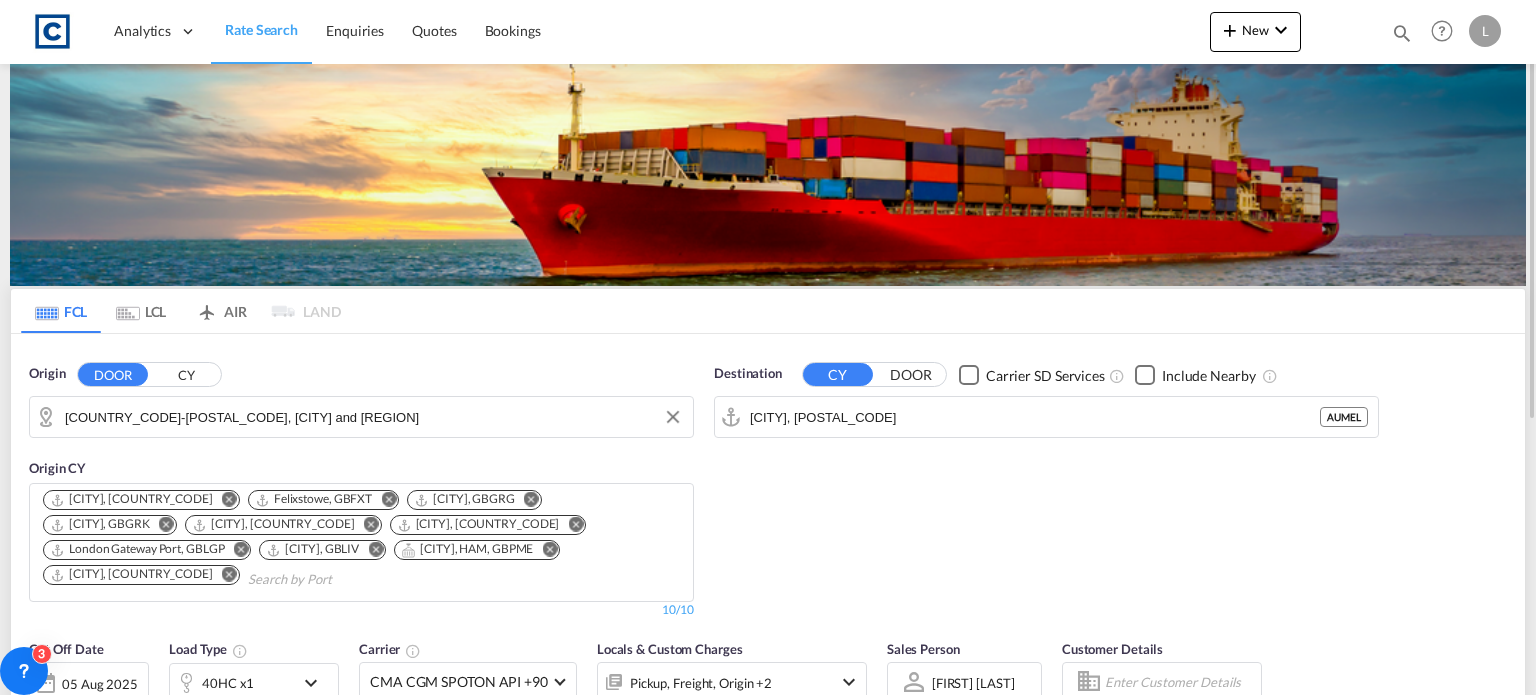 click on "[COUNTRY_CODE]-[POSTAL_CODE], [CITY] and [REGION]" at bounding box center (374, 417) 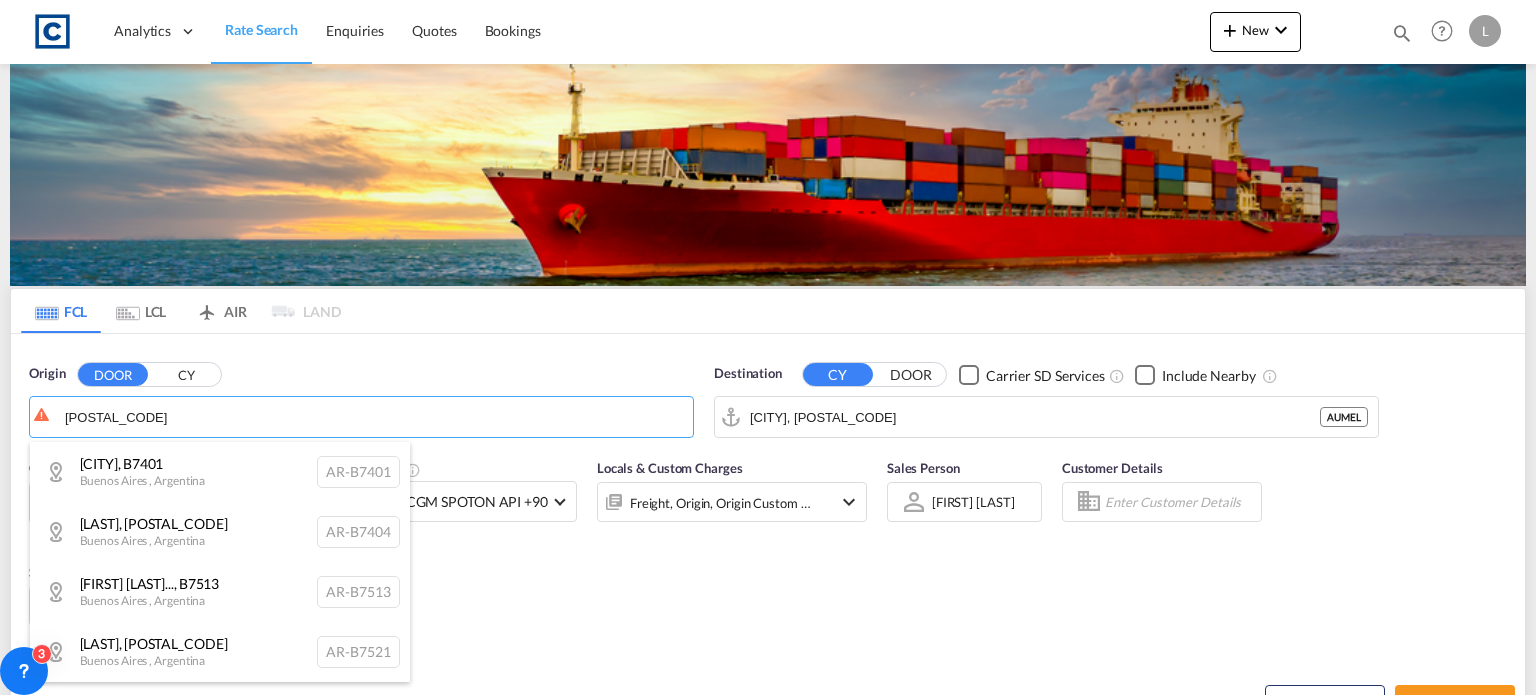 scroll, scrollTop: 2760, scrollLeft: 0, axis: vertical 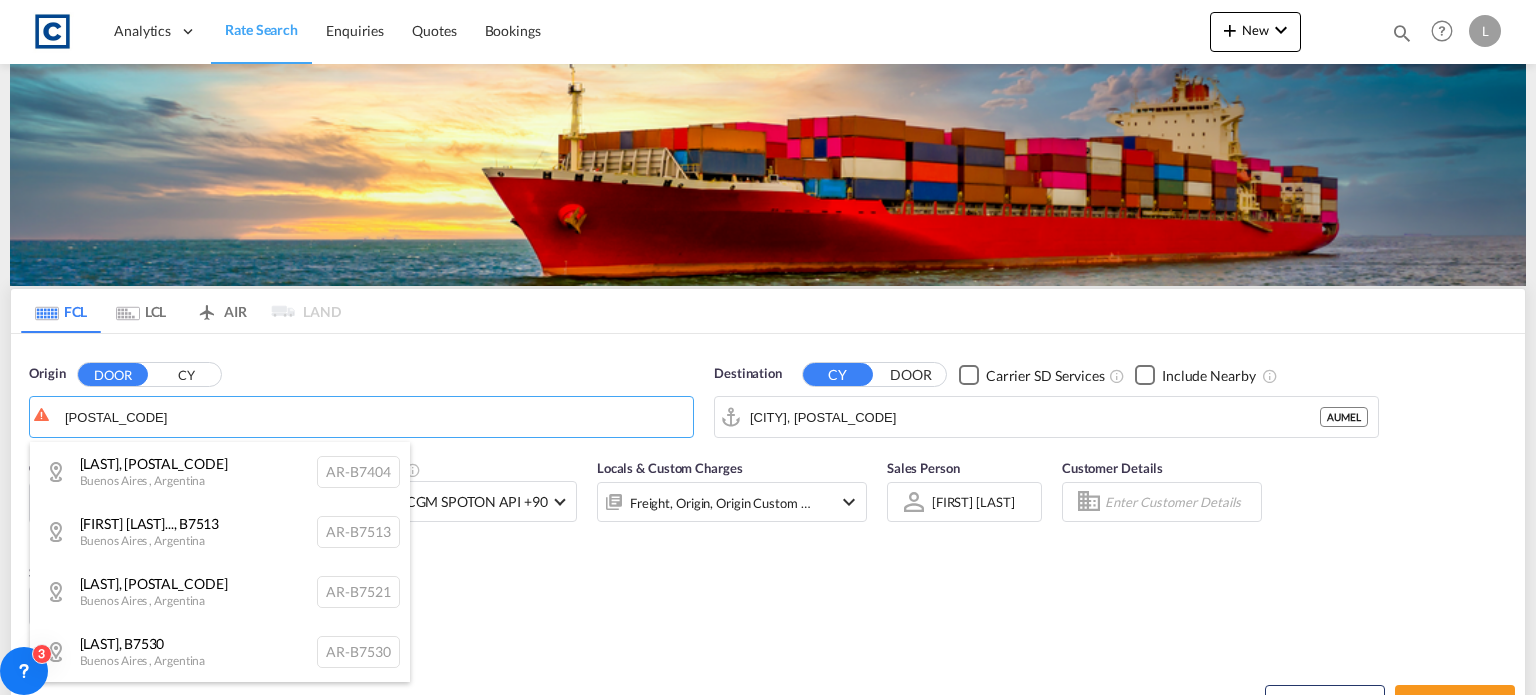 type on "b" 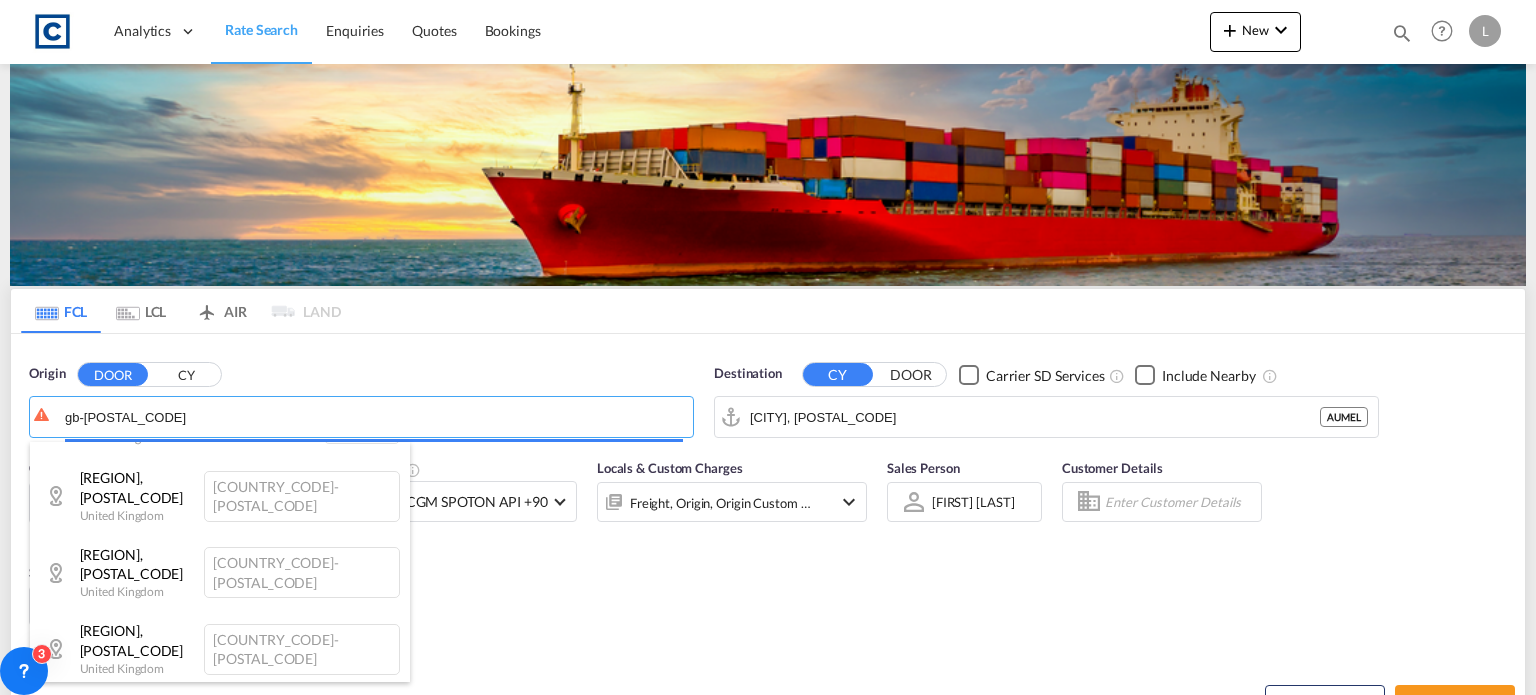scroll, scrollTop: 420, scrollLeft: 0, axis: vertical 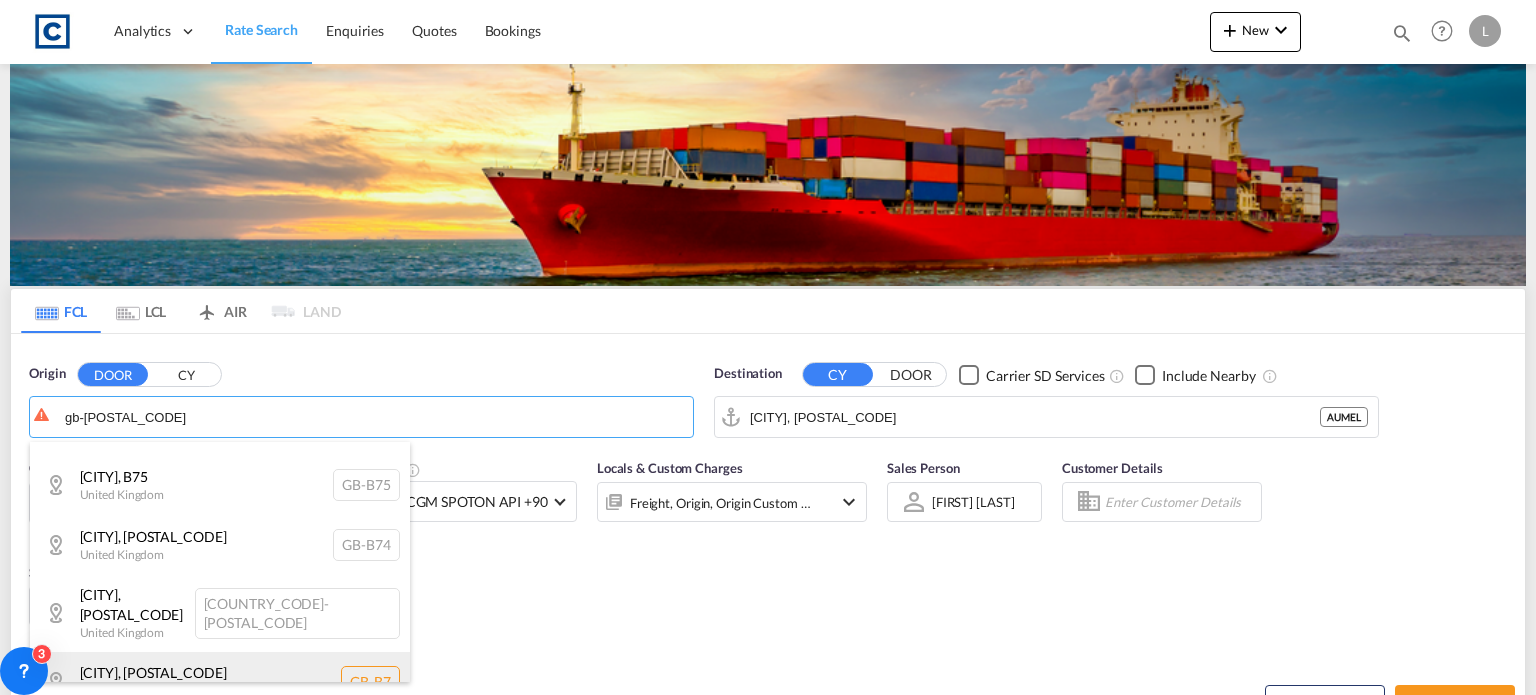 click on "[CITY],
[POSTAL_CODE]
United Kingdom
[COUNTRY_CODE]-[POSTAL_CODE]" at bounding box center [220, 682] 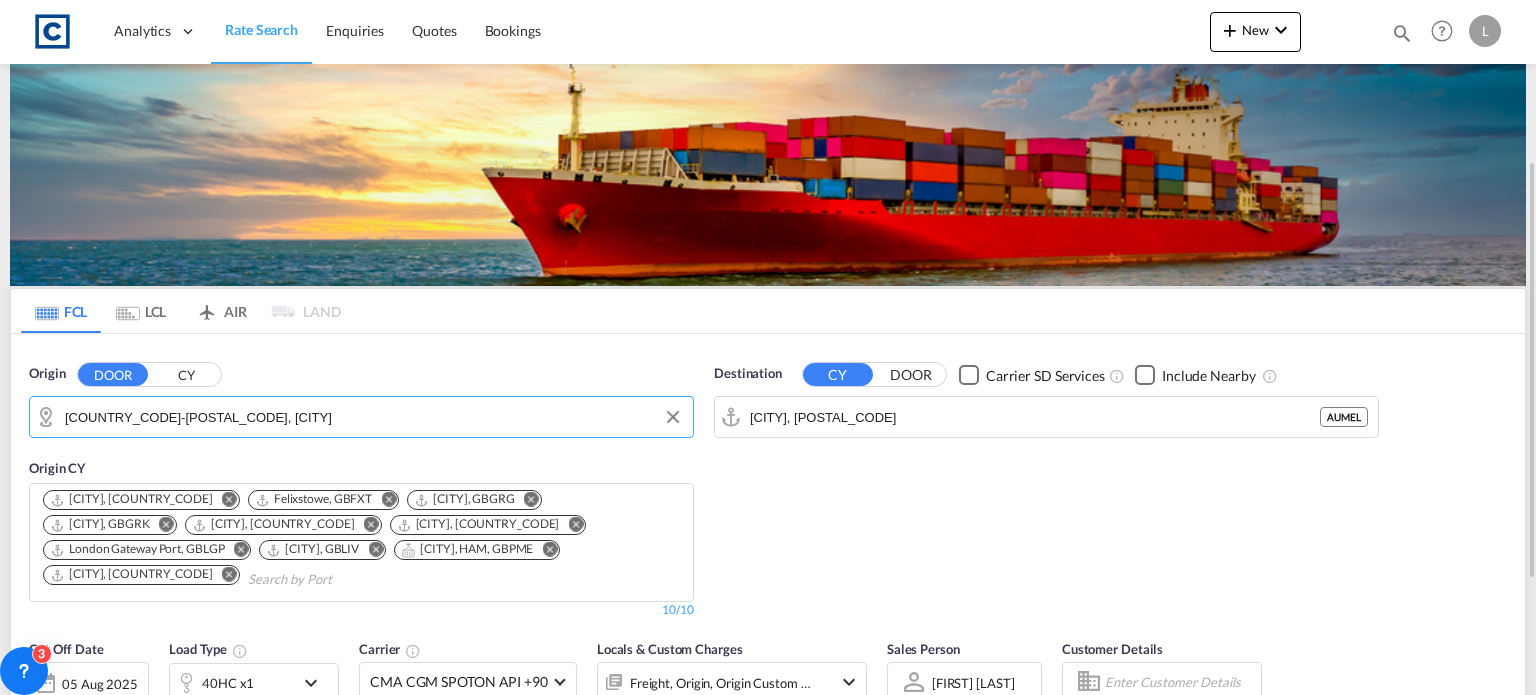 scroll, scrollTop: 200, scrollLeft: 0, axis: vertical 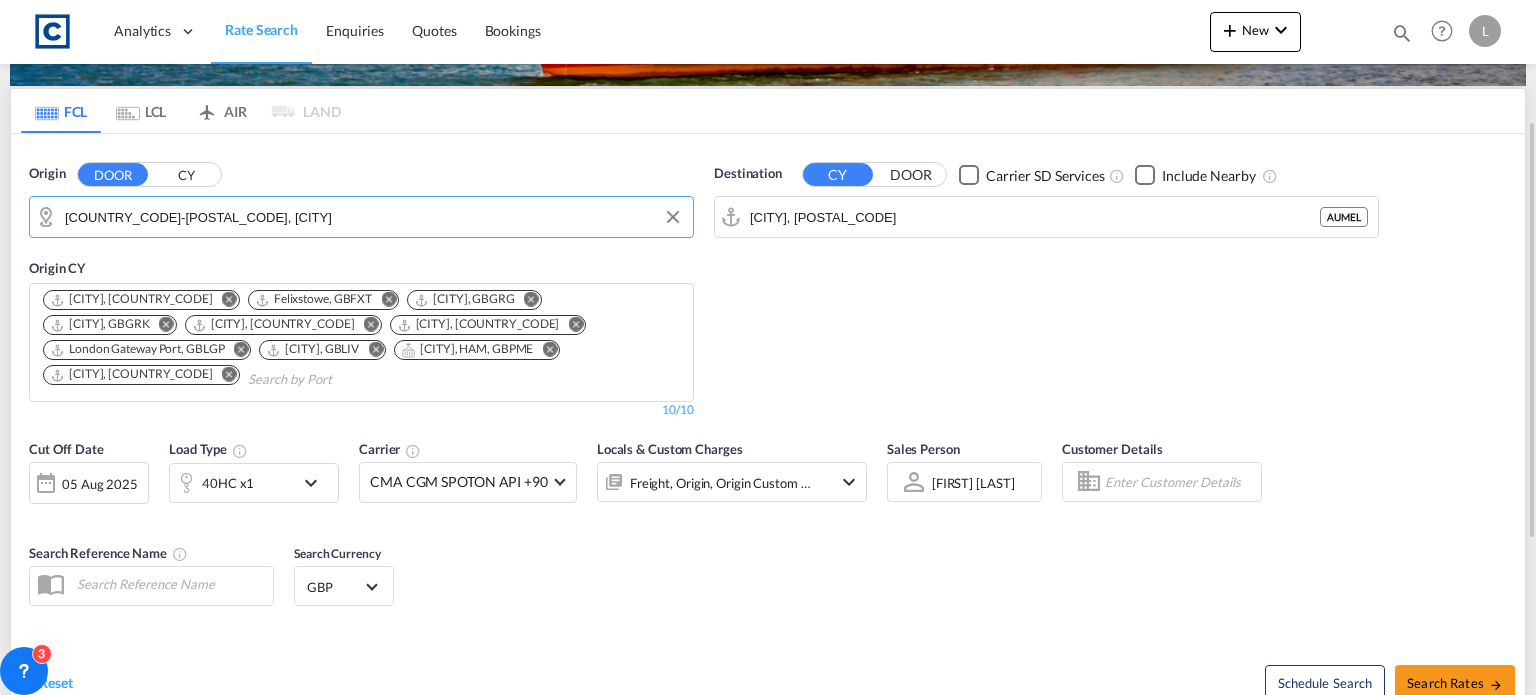 click on "40HC x1" at bounding box center (232, 483) 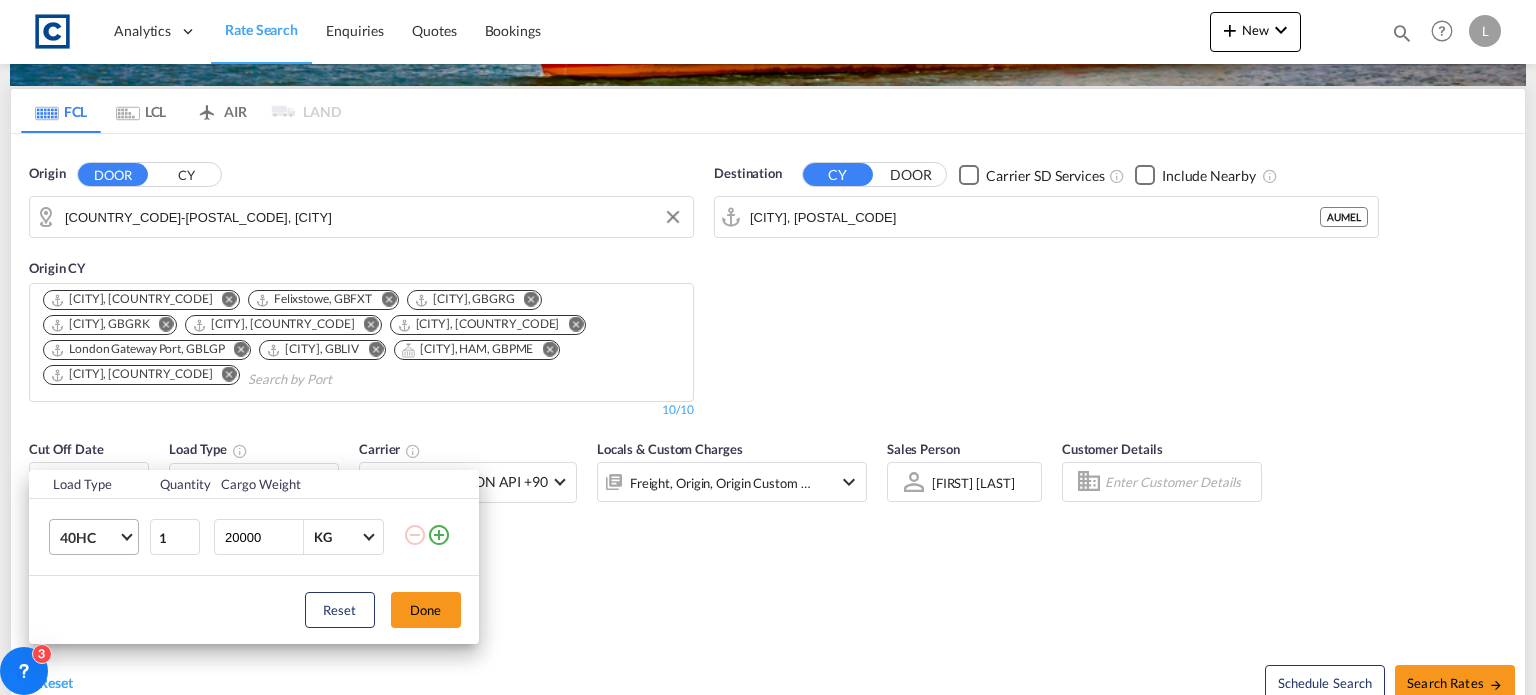 click on "40HC" at bounding box center (89, 538) 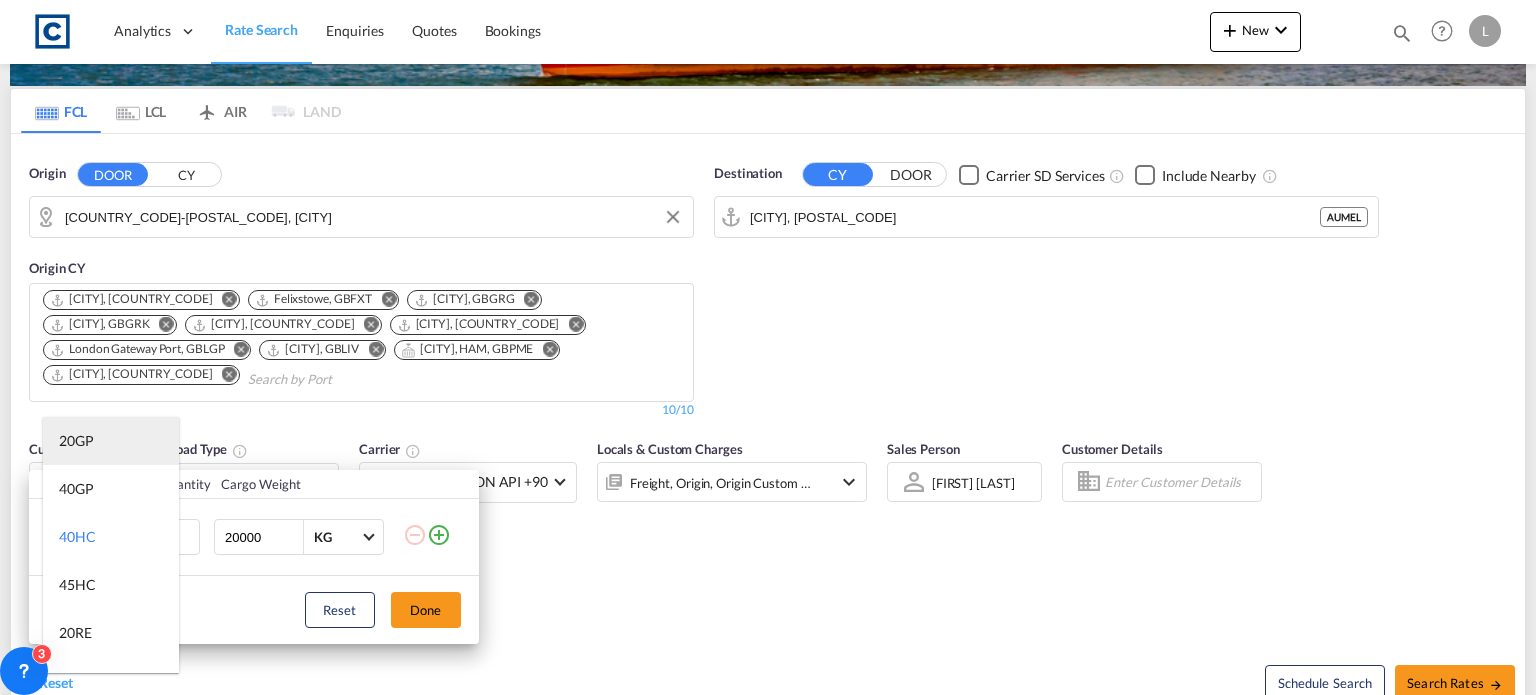 click on "20GP" at bounding box center (76, 441) 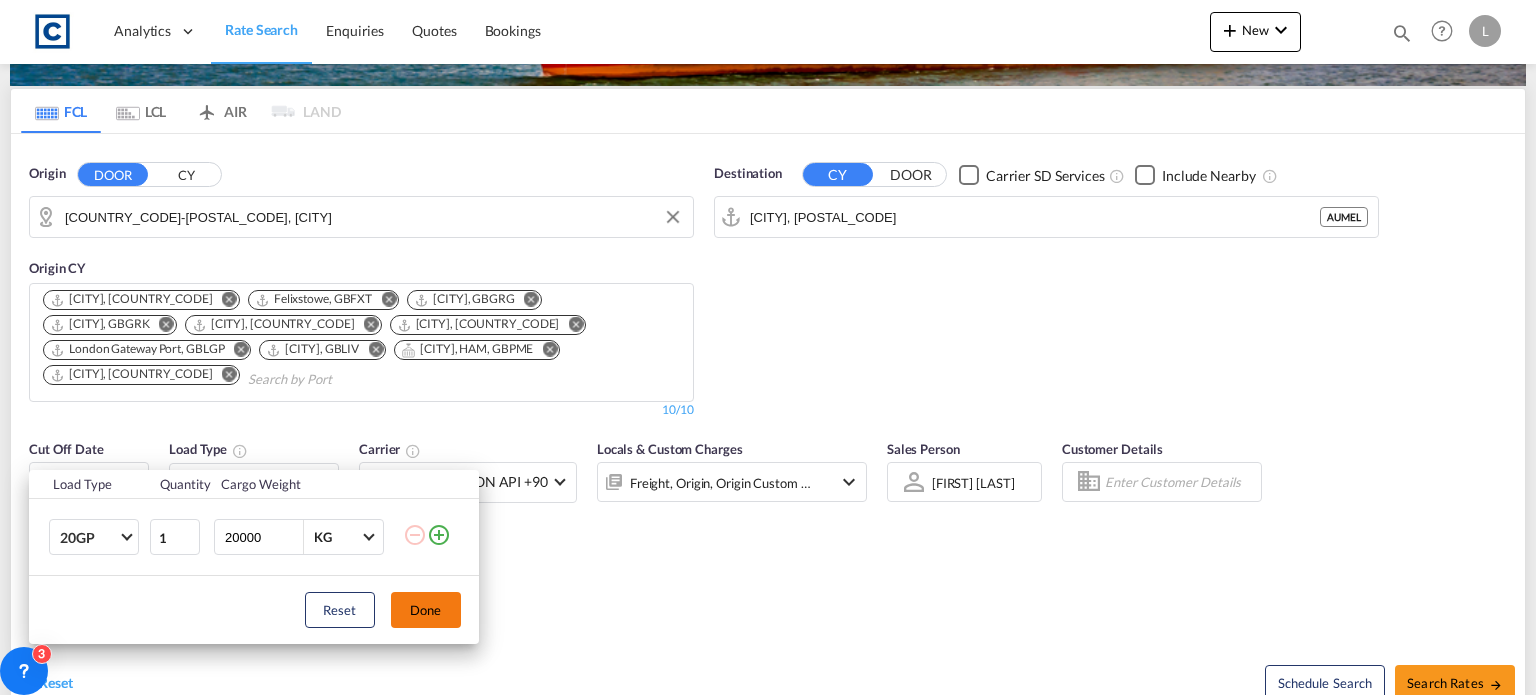 click on "Done" at bounding box center [426, 610] 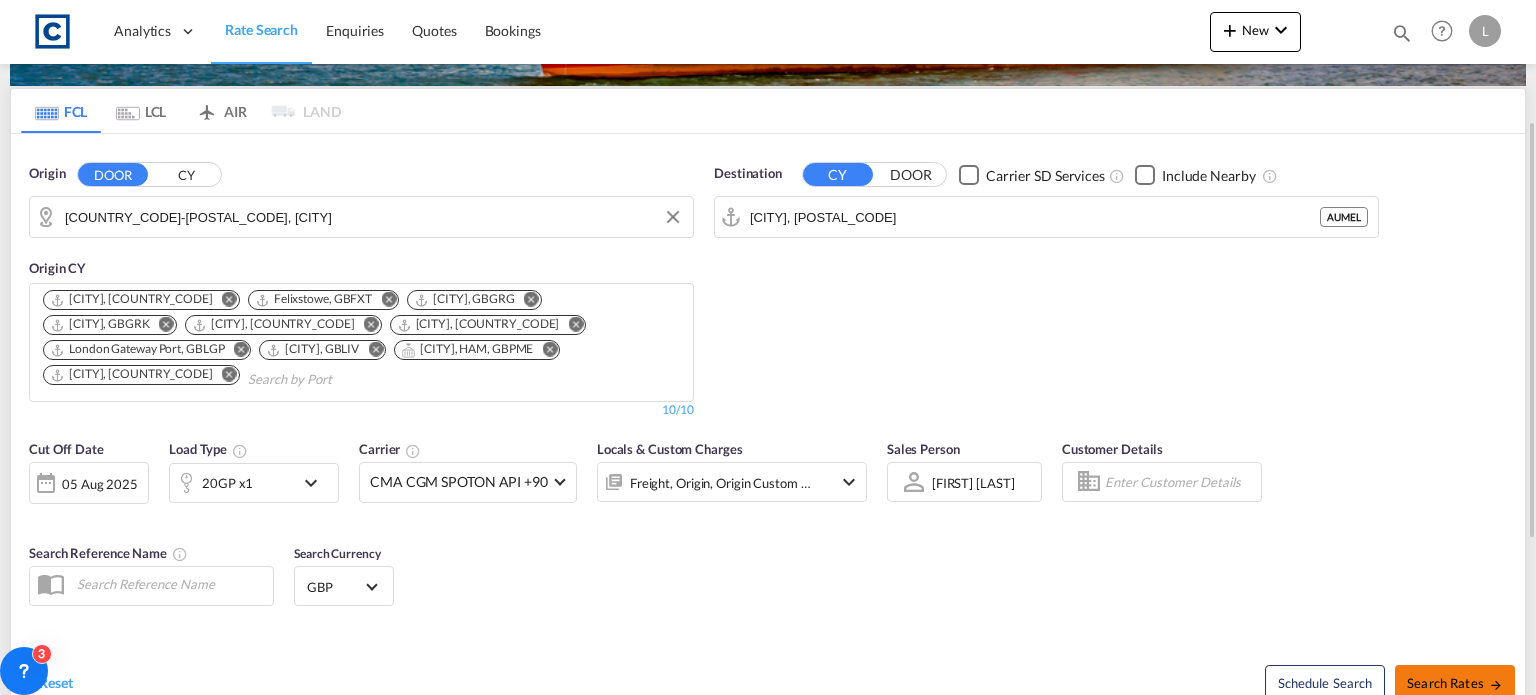 click on "Search Rates" at bounding box center (1455, 683) 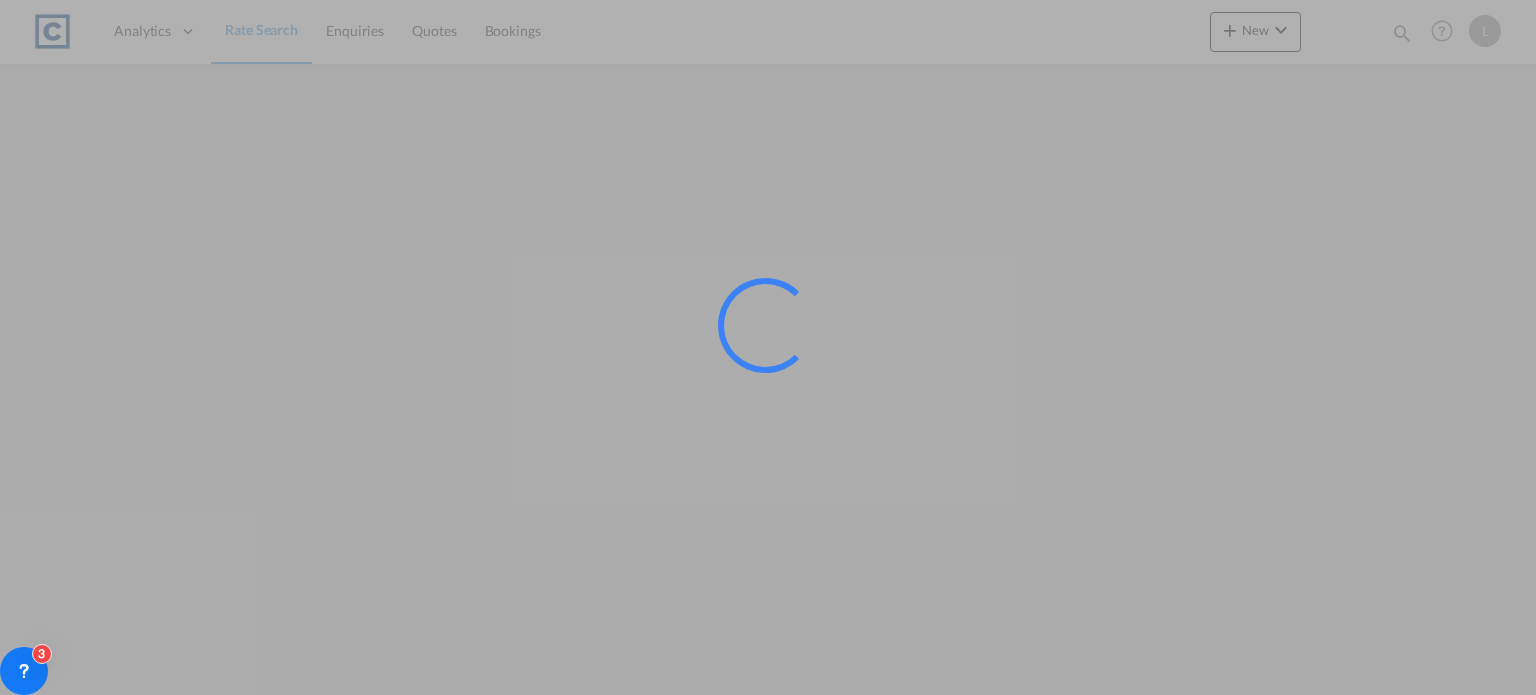 scroll, scrollTop: 0, scrollLeft: 0, axis: both 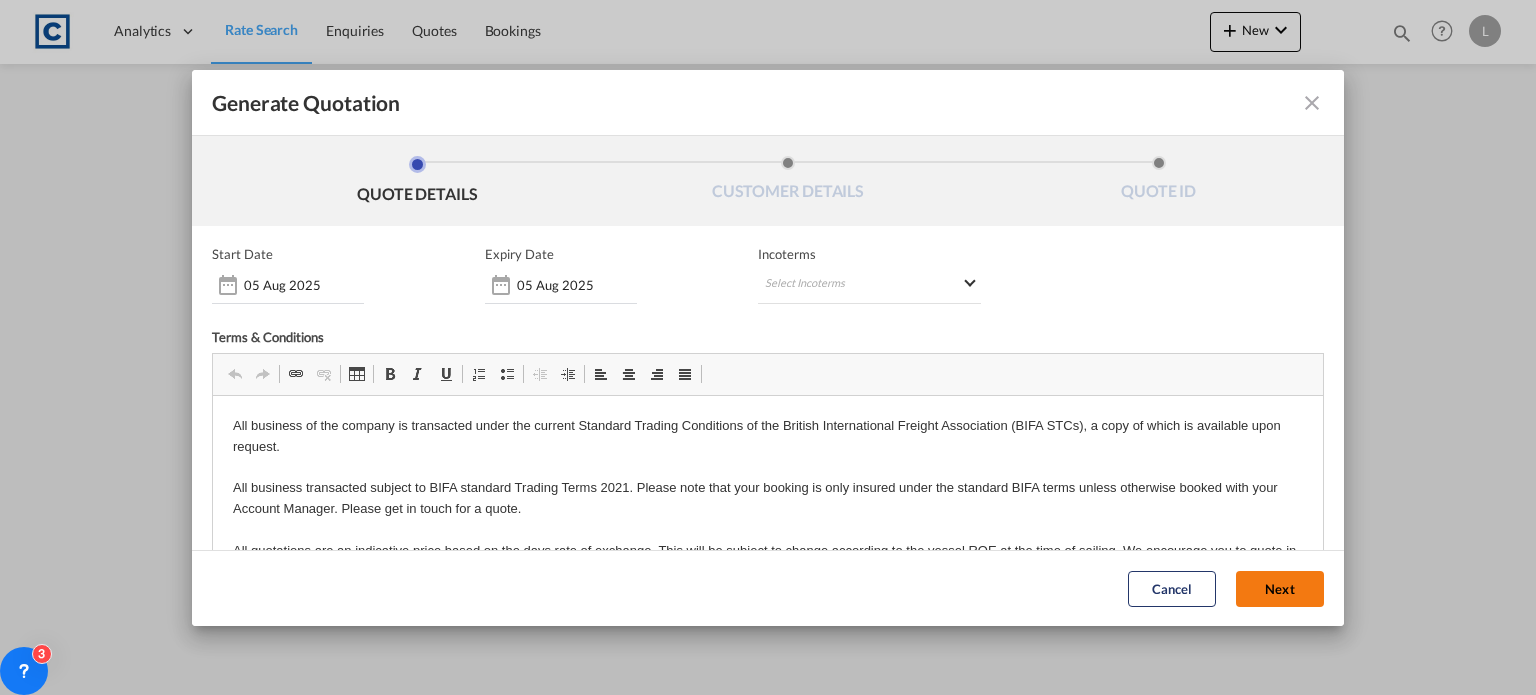 click on "Next" at bounding box center (1280, 589) 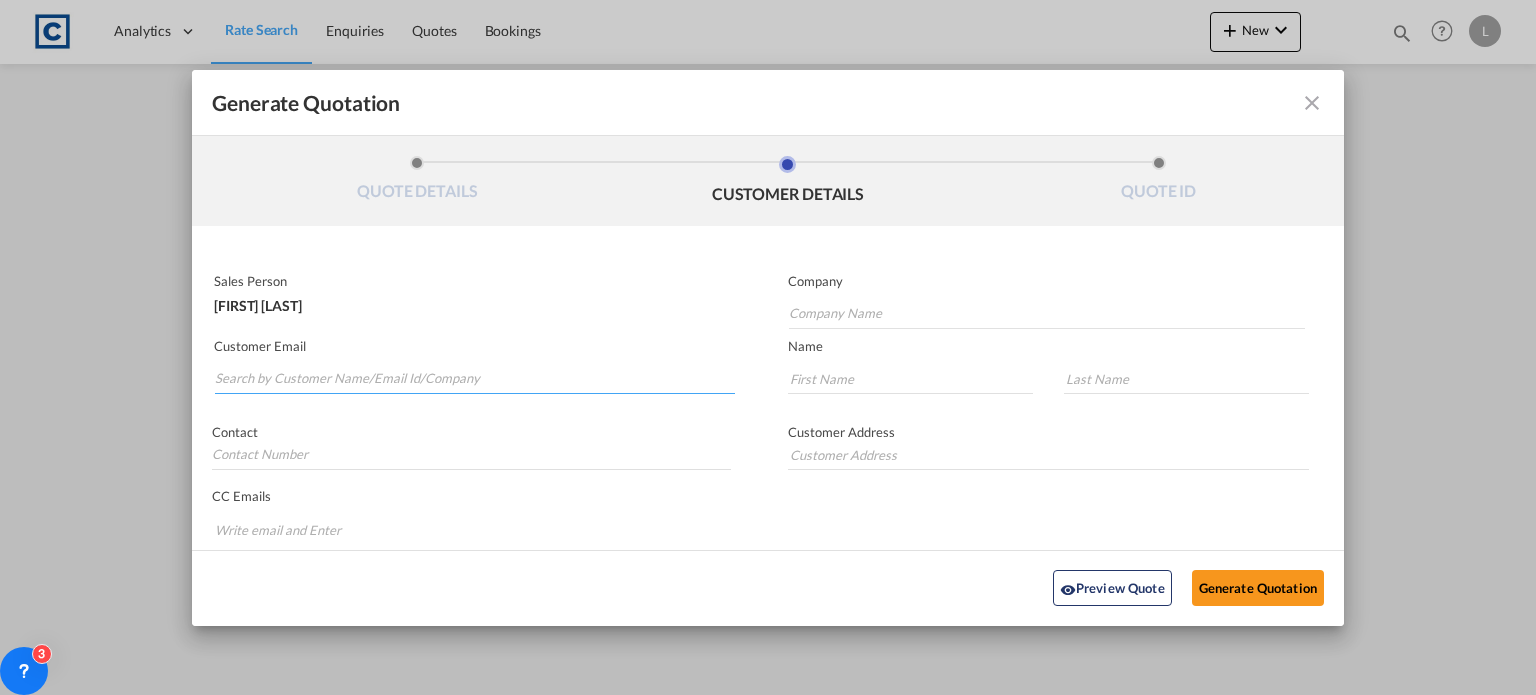 click at bounding box center [475, 379] 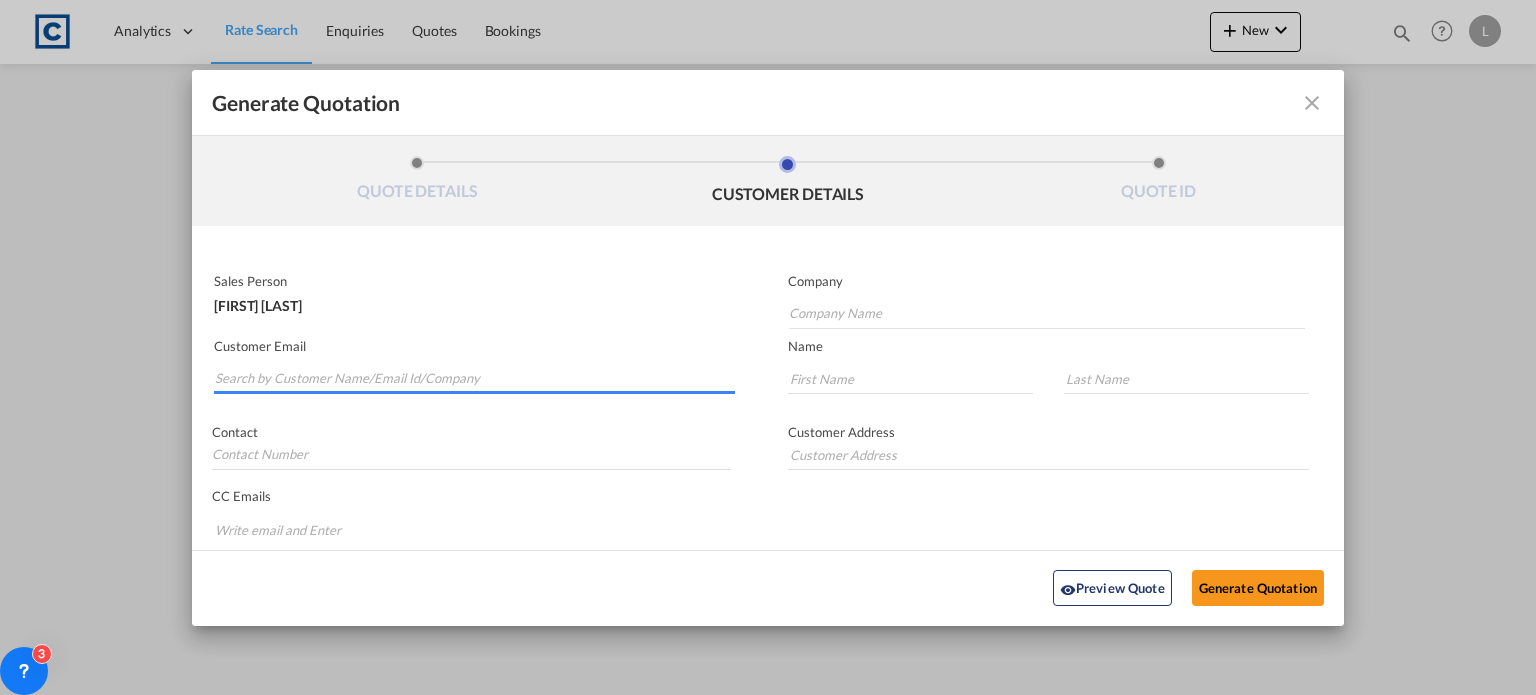 paste on "[FIRST] [LAST] <[FIRST]@[DOMAIN].com>" 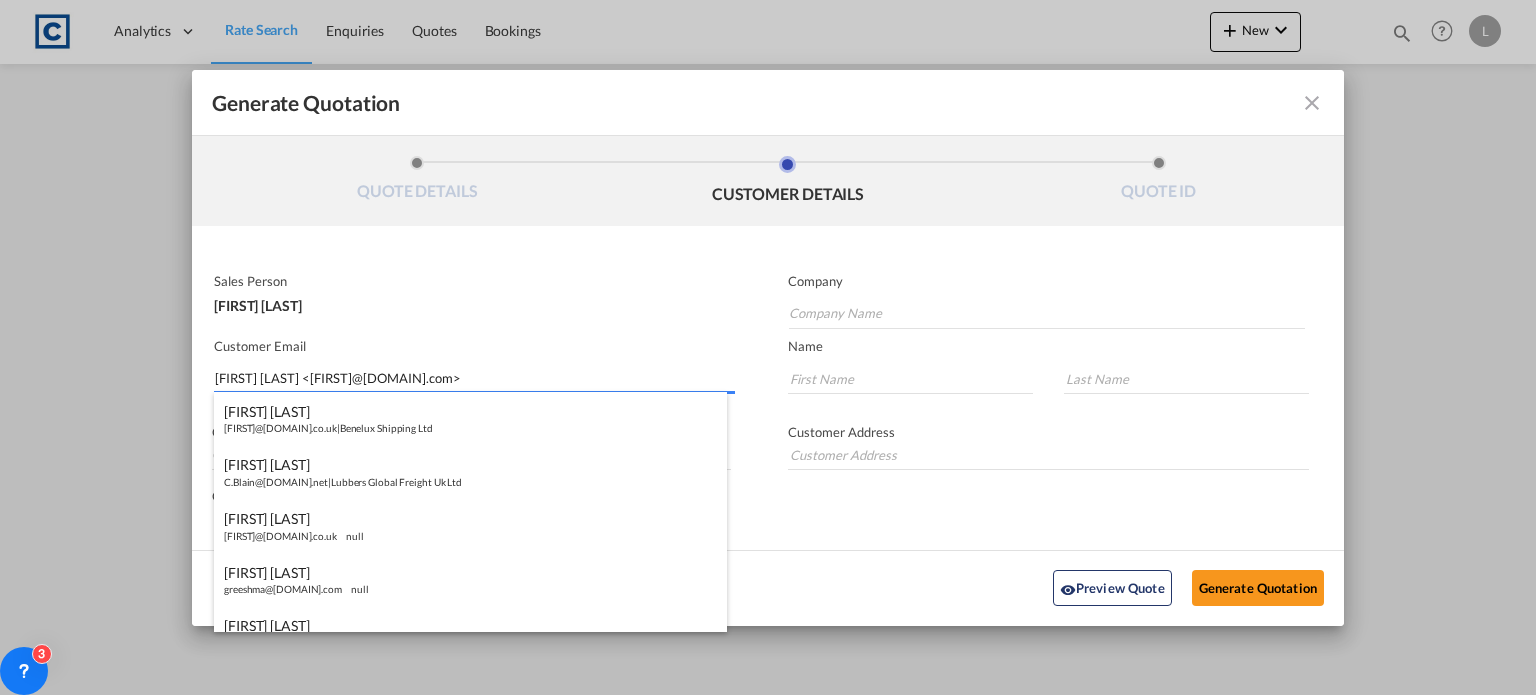 drag, startPoint x: 334, startPoint y: 382, endPoint x: 344, endPoint y: 325, distance: 57.870544 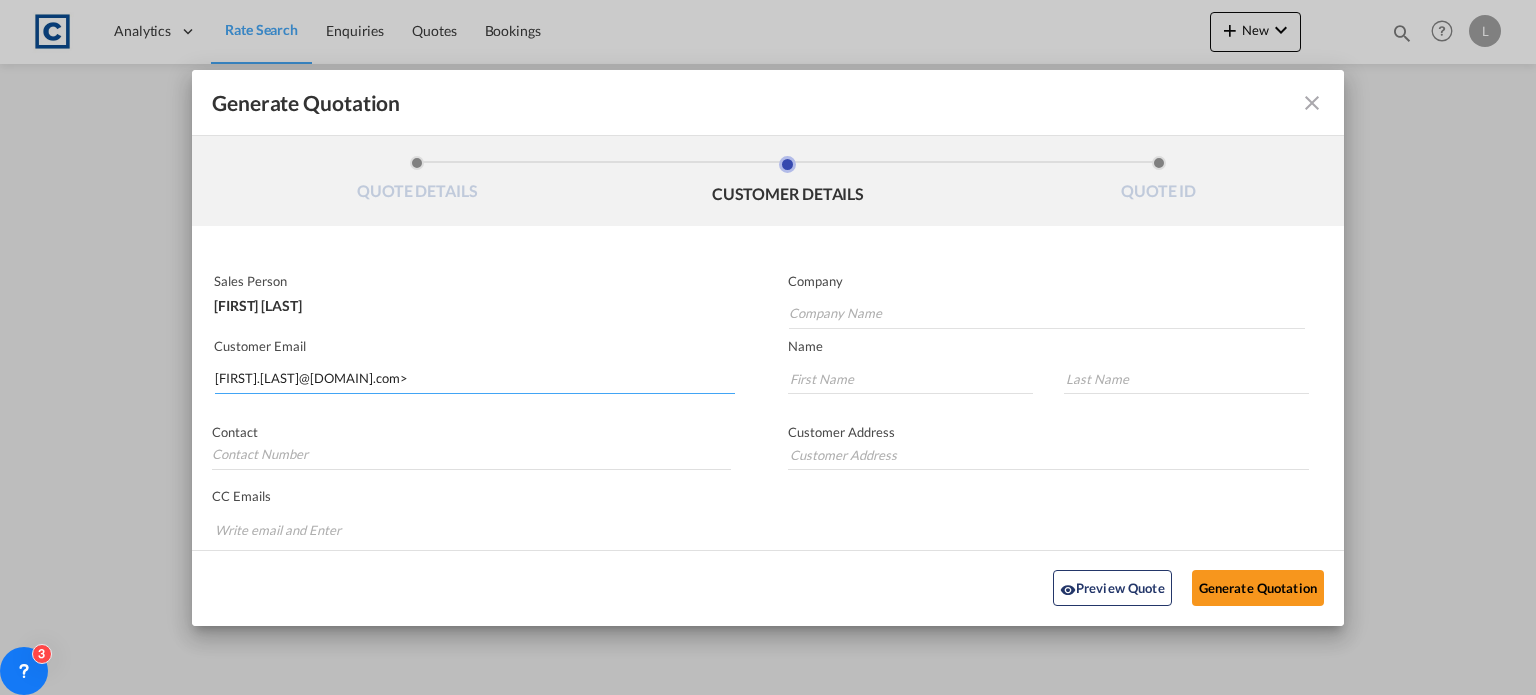 click on "[FIRST].[LAST]@[DOMAIN].com>" at bounding box center [475, 379] 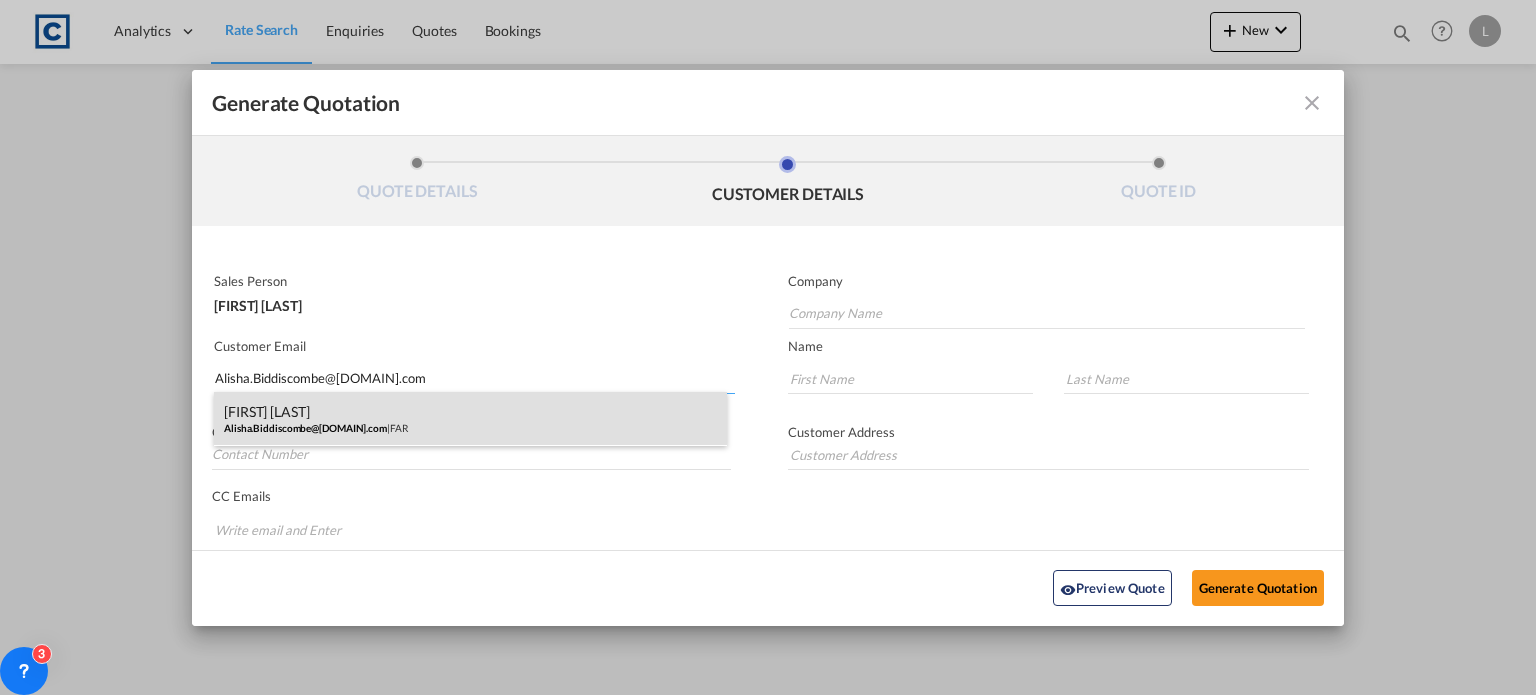 type on "Alisha.Biddiscombe@[DOMAIN].com" 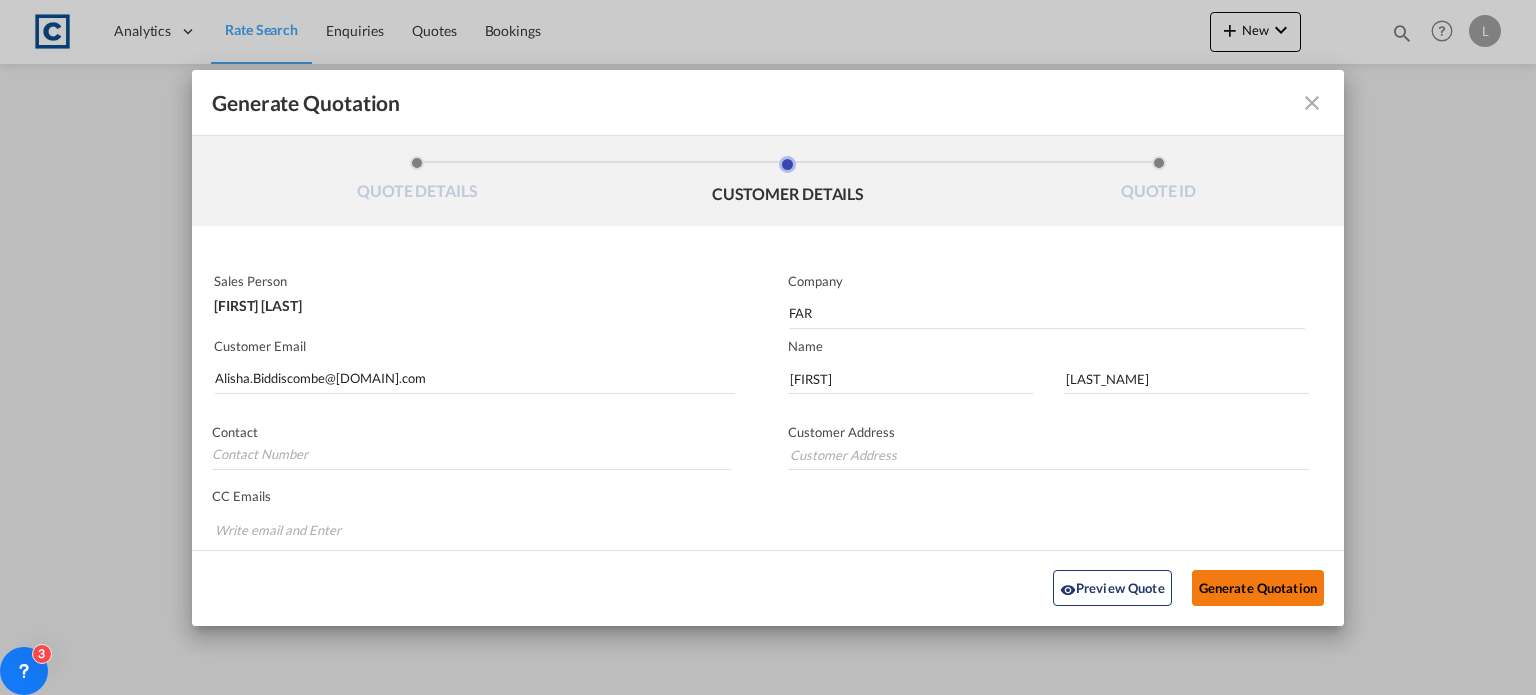 click on "Generate Quotation" at bounding box center (1258, 588) 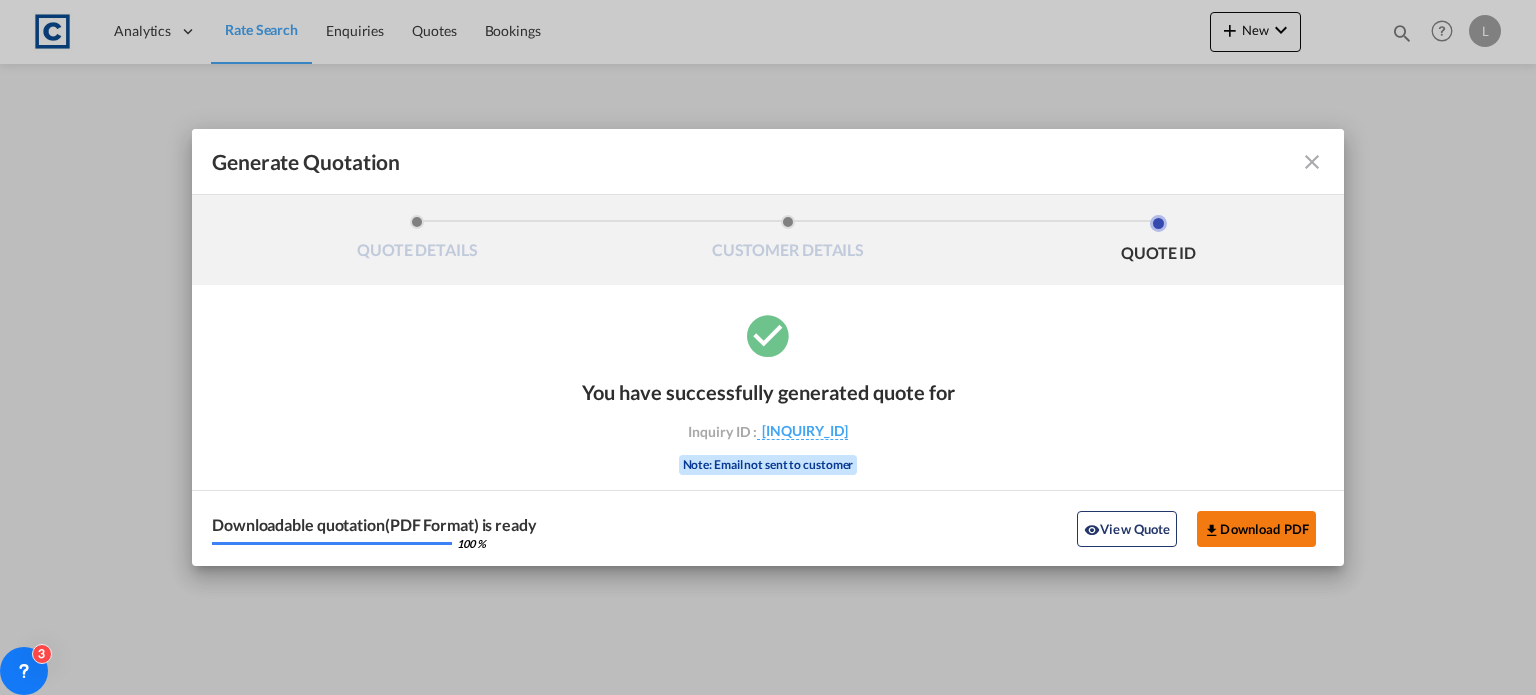 click on "Download PDF" at bounding box center (1256, 529) 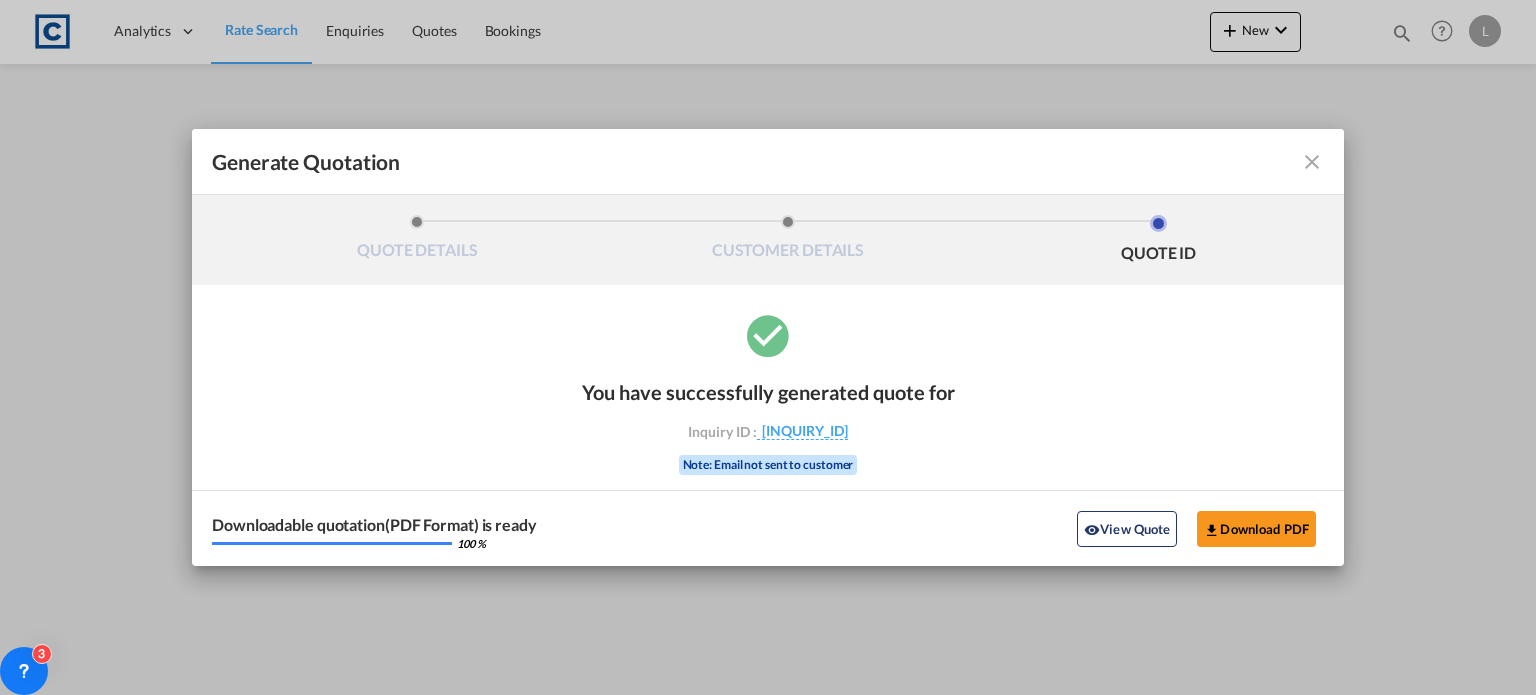 click at bounding box center (1312, 162) 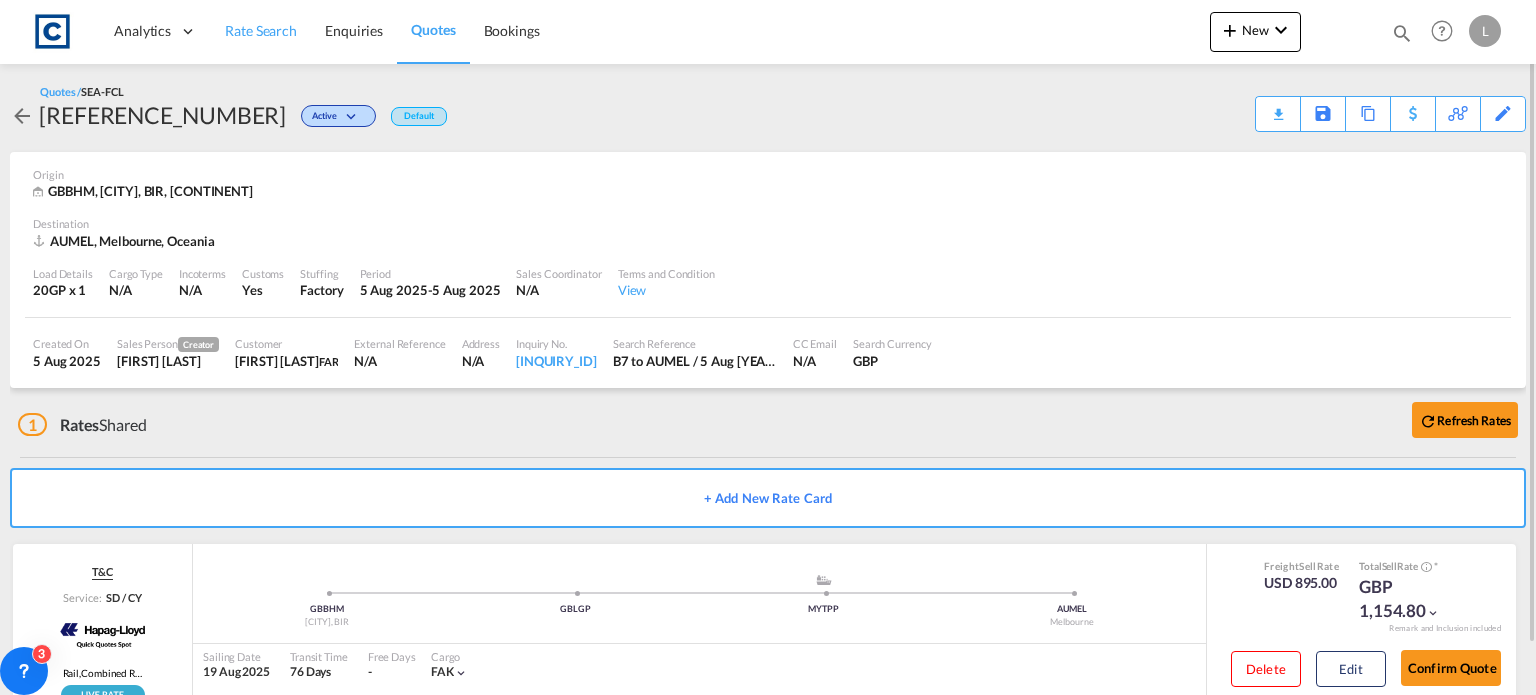 click on "Rate Search" at bounding box center (261, 30) 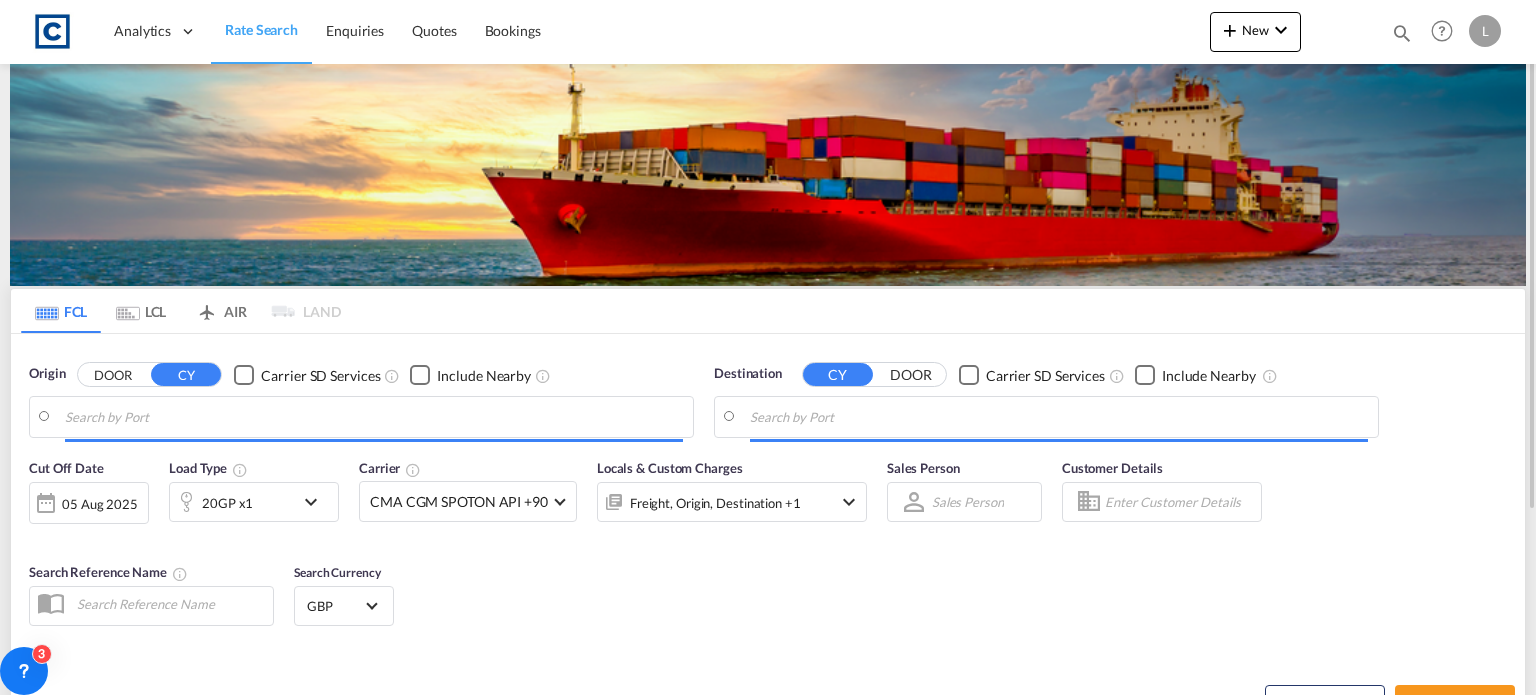 type on "[COUNTRY_CODE]-[POSTAL_CODE], [CITY]" 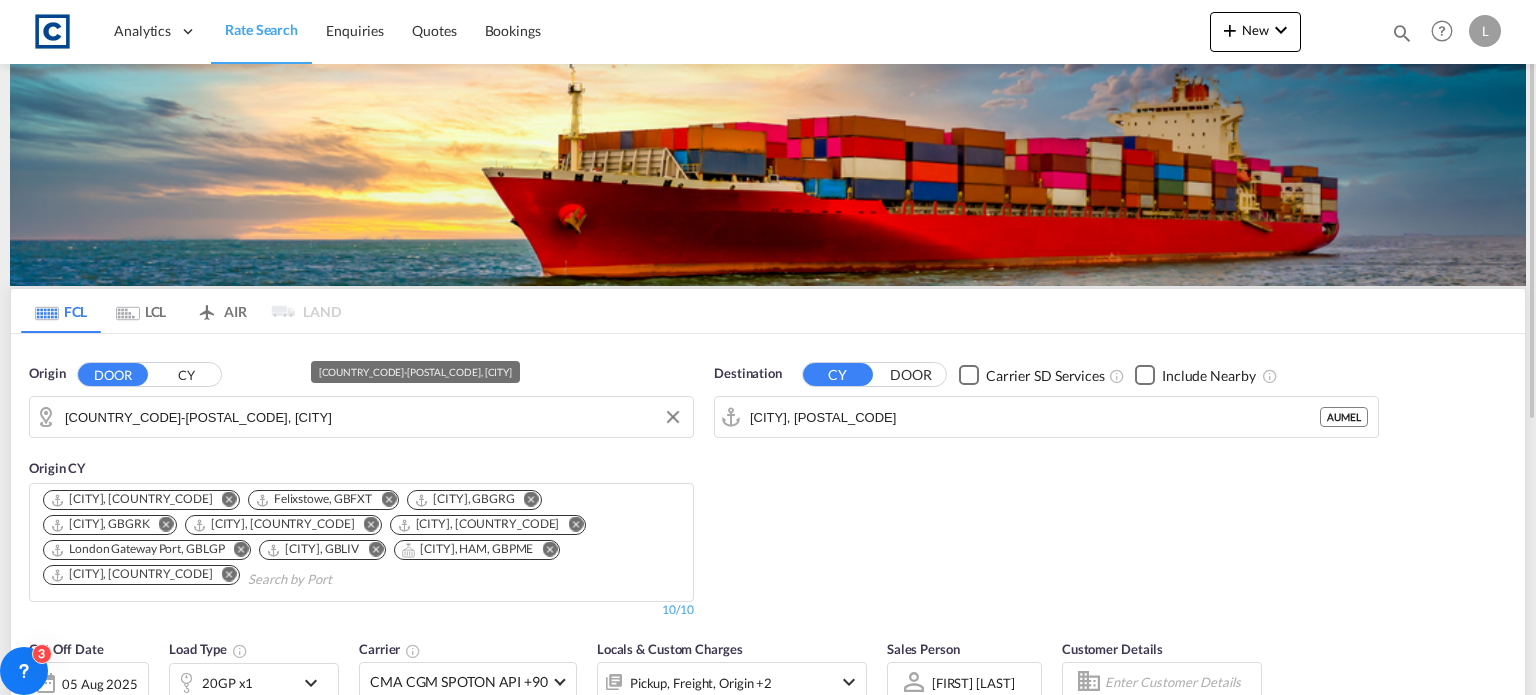 click on "[COUNTRY_CODE]-[POSTAL_CODE], [CITY]" at bounding box center (374, 417) 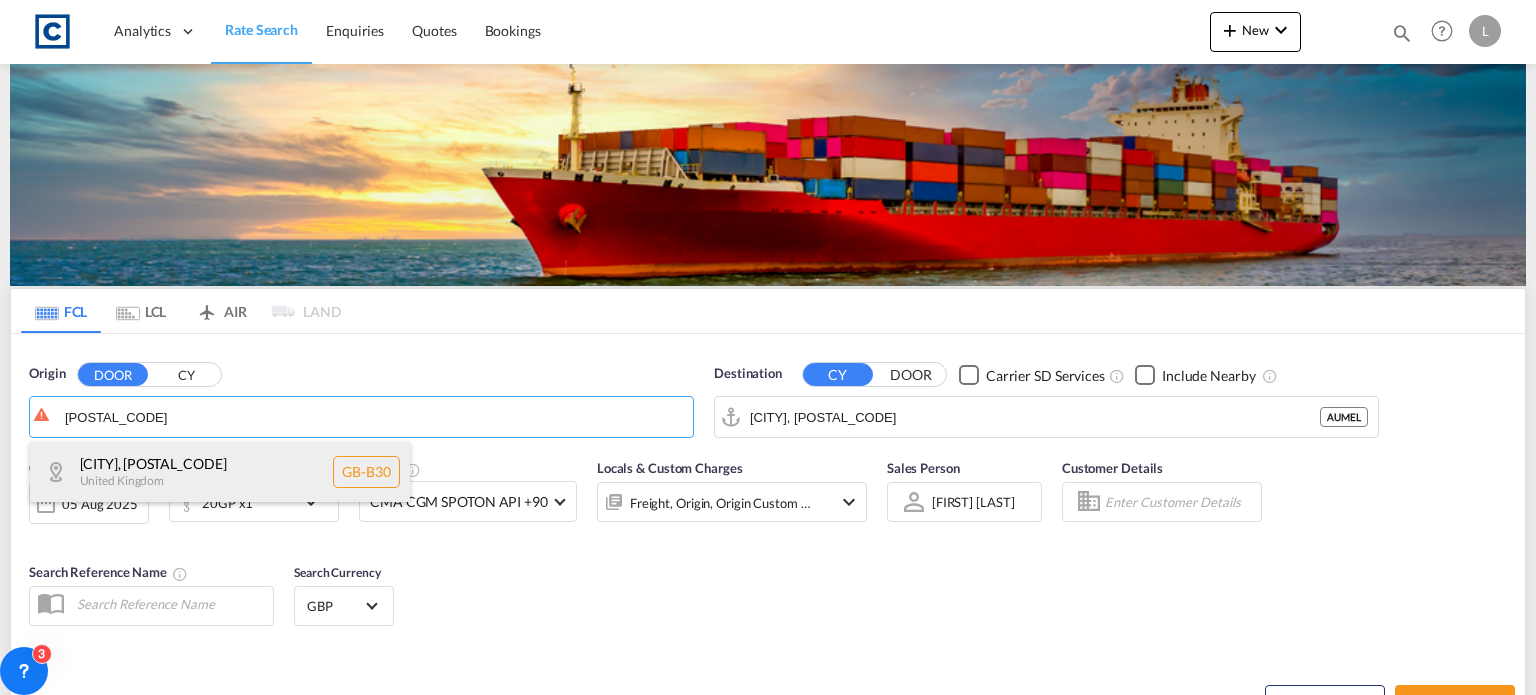 click on "[CITY], [POSTAL_CODE] United Kingdom GB-[POSTAL_CODE]" at bounding box center (220, 472) 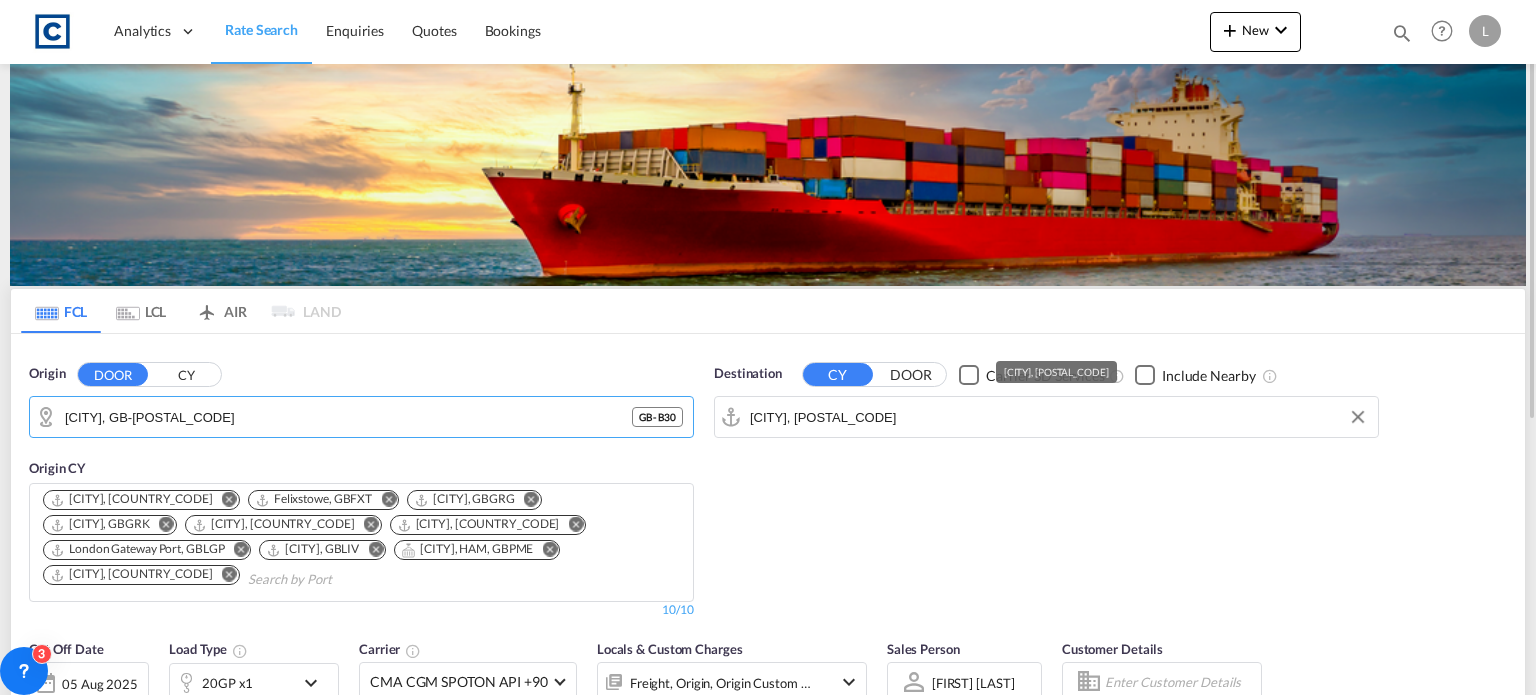 click on "[CITY], [POSTAL_CODE]" at bounding box center [1059, 417] 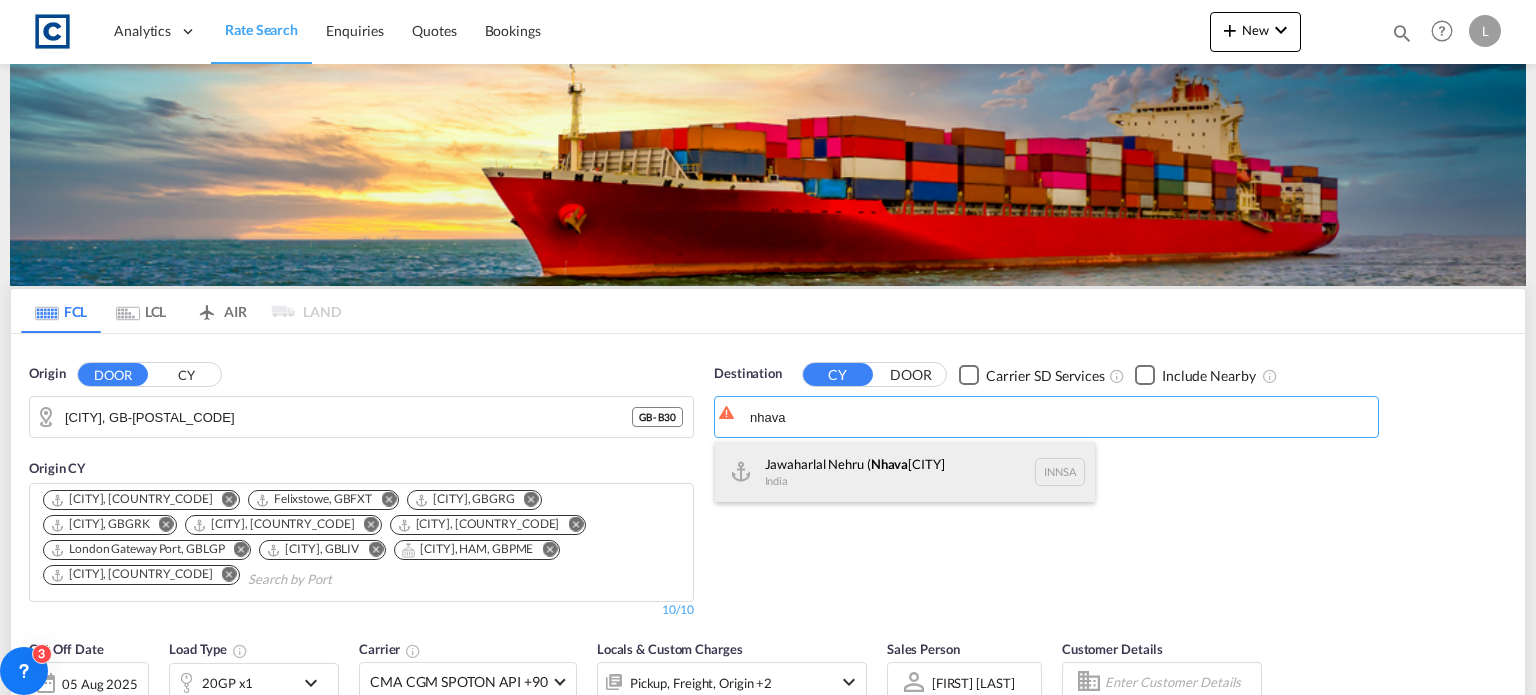 click on "[PORT_NAME] ([POSTAL_CODE])
India
[COUNTRY_CODE]" at bounding box center [905, 472] 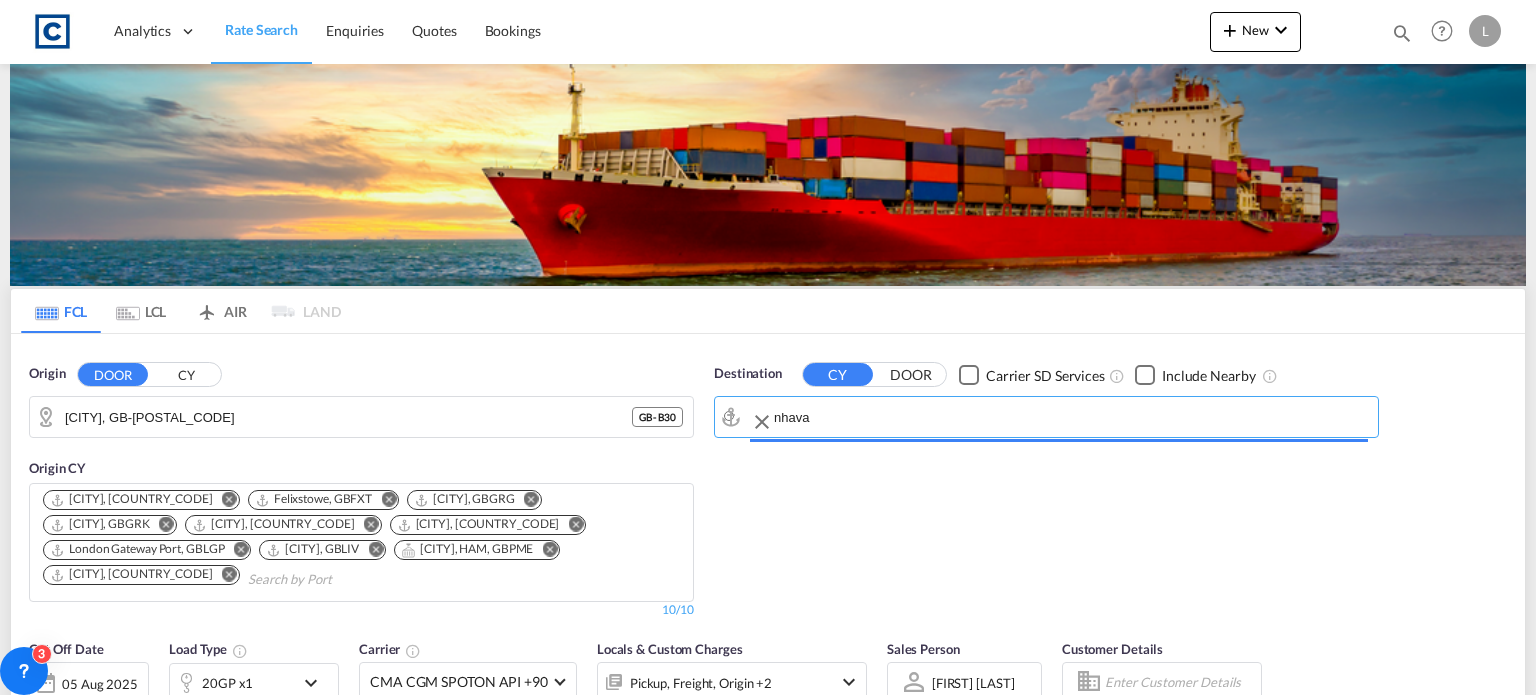 type on "Jawaharlal Nehru (Nhava Sheva), INNSA" 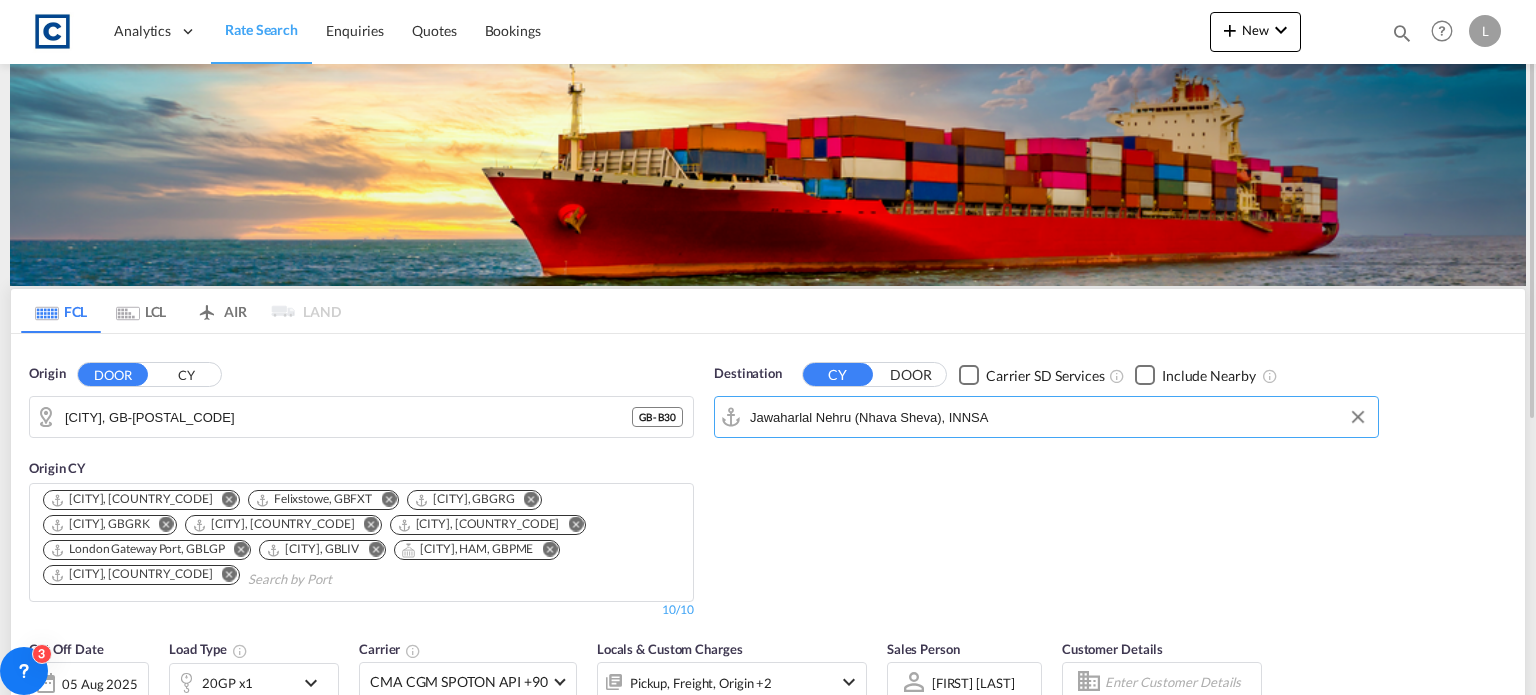 scroll, scrollTop: 200, scrollLeft: 0, axis: vertical 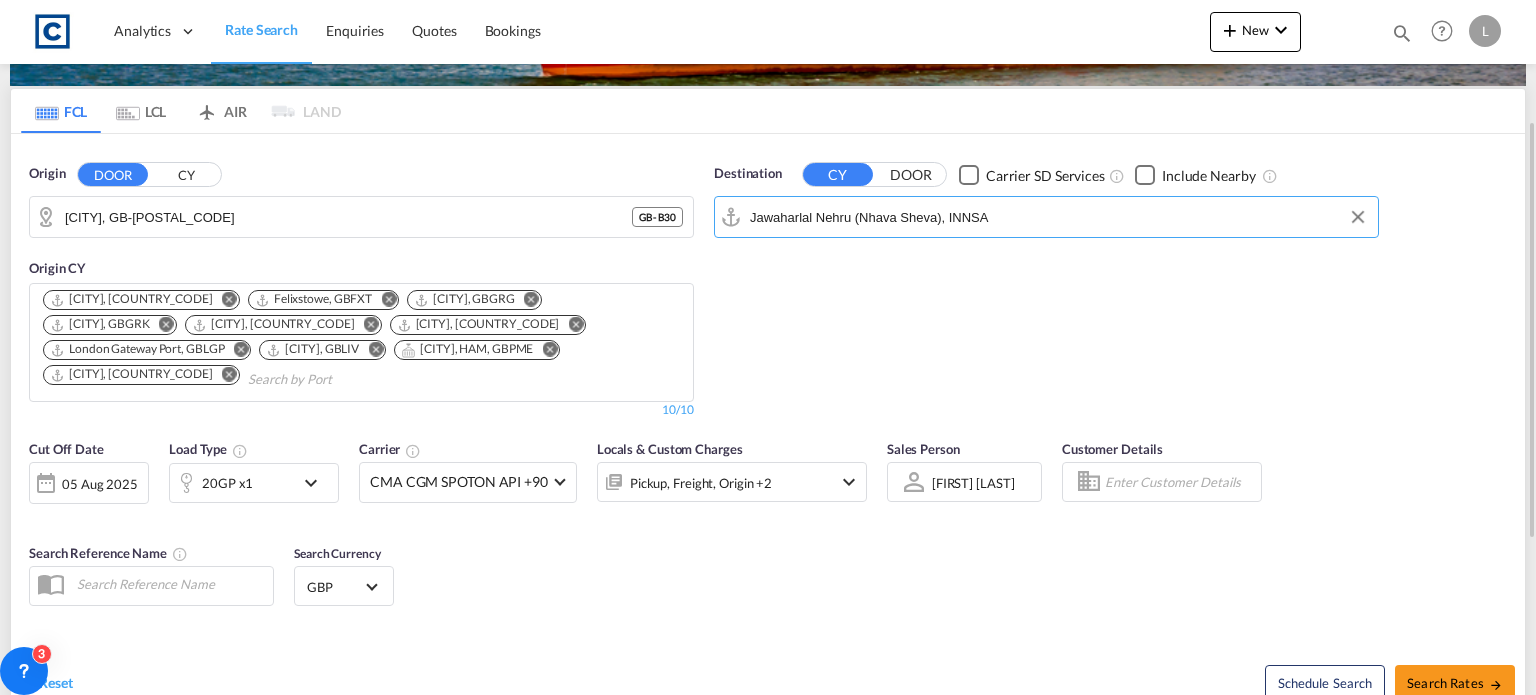 click on "20GP x1" at bounding box center [232, 483] 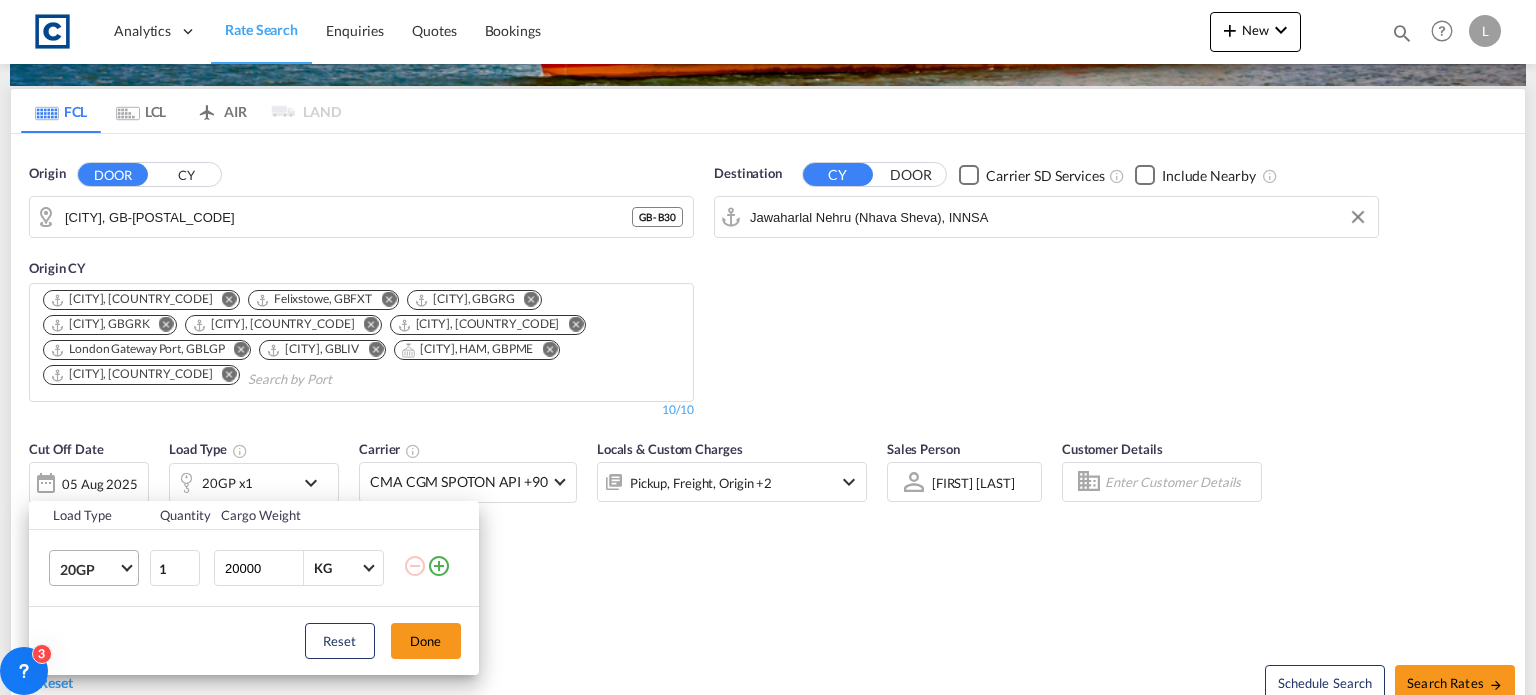 click on "20GP" at bounding box center (98, 568) 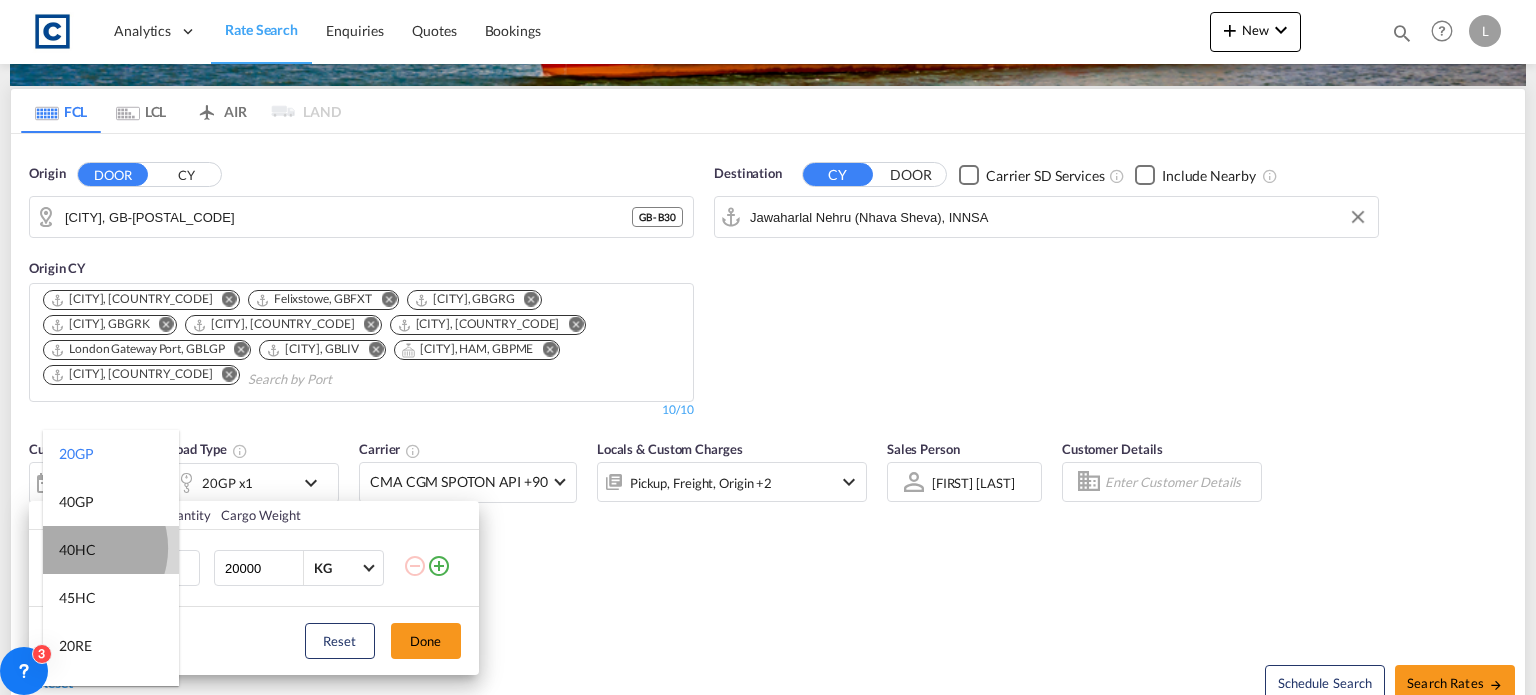 click on "40HC" at bounding box center (77, 550) 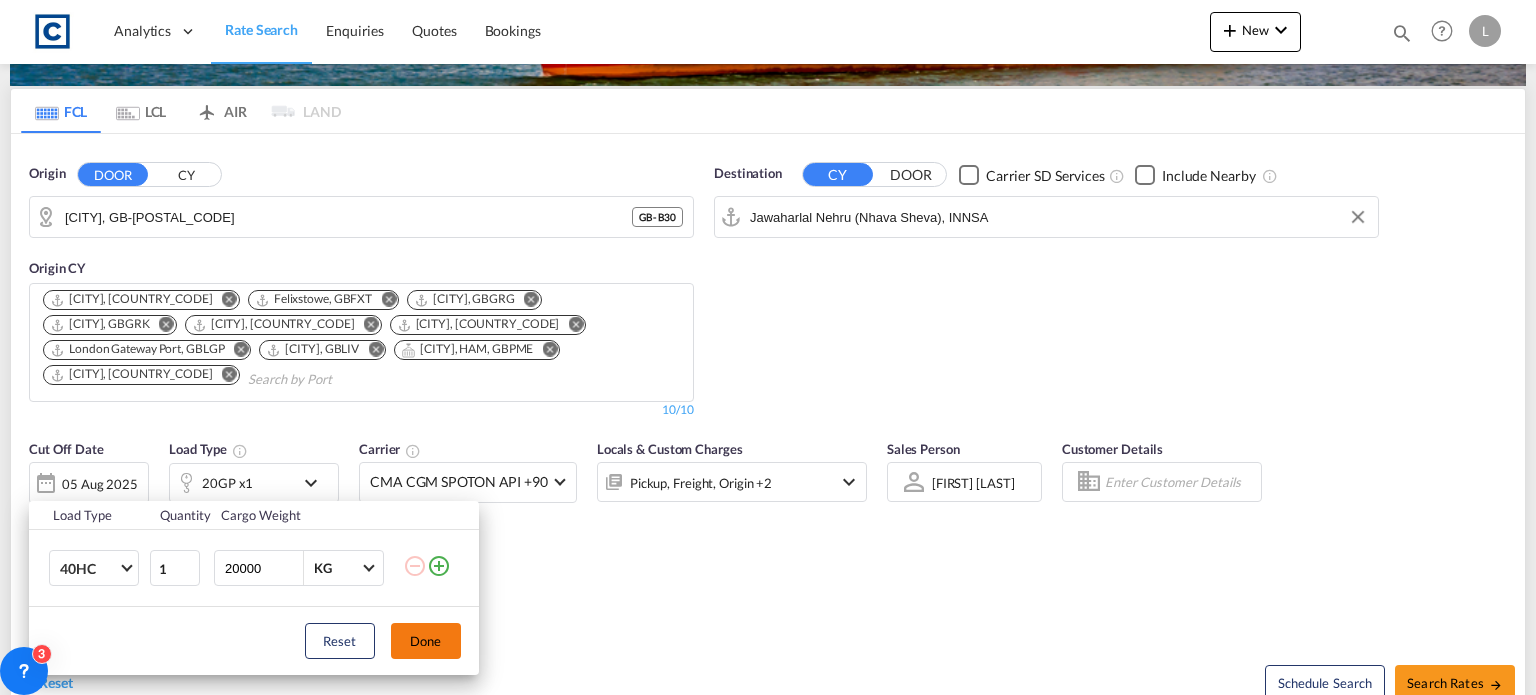 click on "Done" at bounding box center (426, 641) 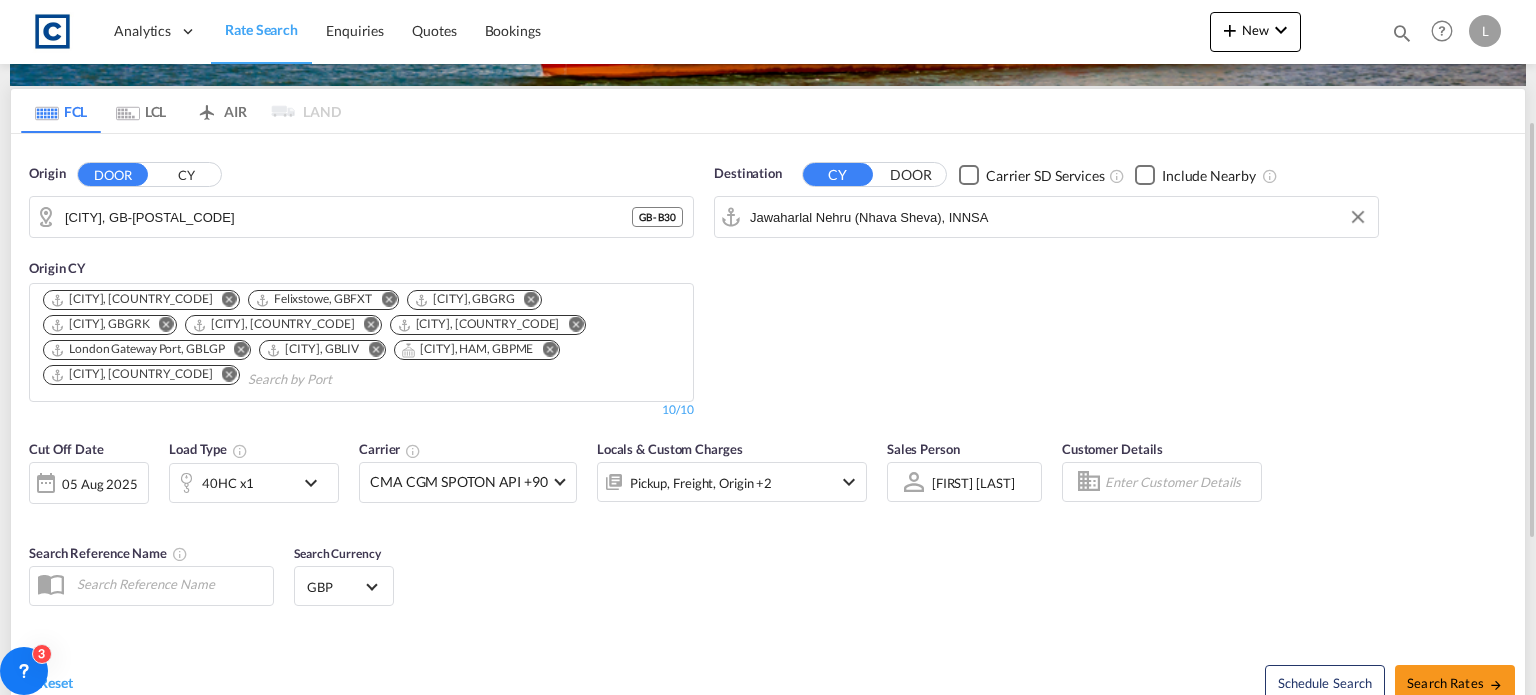 click on "Cut Off Date
05 Aug 2025 05 Aug 2025   Load Type
40HC x1
Carrier
CMA CGM SPOTON API +90   Online Rates 9
All  (34) CMA CGM SPOTON API
CMACGM API (Contract)
COSCO SynconHub
Hapag-Lloyd Spot
Hyundai Merchant Marine (HMM) spot
Maersk Spot
MY MSC
ONE QUOTE
OOCL FreightSmart
Anco Trans
BOLD
Cardinal
Carotrans
ECU Worldwide
Evergreen Spot
EZ ZIM
GLOBELINK SPOT
Hapag-Lloyd Quick Quotes
HLS
Logisber Haulage
NAAAI SPOT
NORDICON
Sealand
Sealand America spot
Sealand Asia spot
Sealand Europe spot
Shipco Transport
Shipco Transport
Transliner Maritime Pvt Ltd.
TXL Ocean Rail Logistics - HMM
TXL Ocean Rail Logistics - ONE
VANGUARD SPOT
WEC- DEEP SEA
WWA
Contract Rates 82
All  (82) 2M Alliance
Anco Trans
ANL
ANL Container Line
Arkas Line
Atlantic Container Lines
Australia National Line (ANL)
Baker Transport
BMC Line Shipping
BOLD
Borchard Lines Ltd
BUSCADOR
Cardinal
Cleve & Zonen
CMA CGM
Combiline
COSCO" at bounding box center (768, 526) 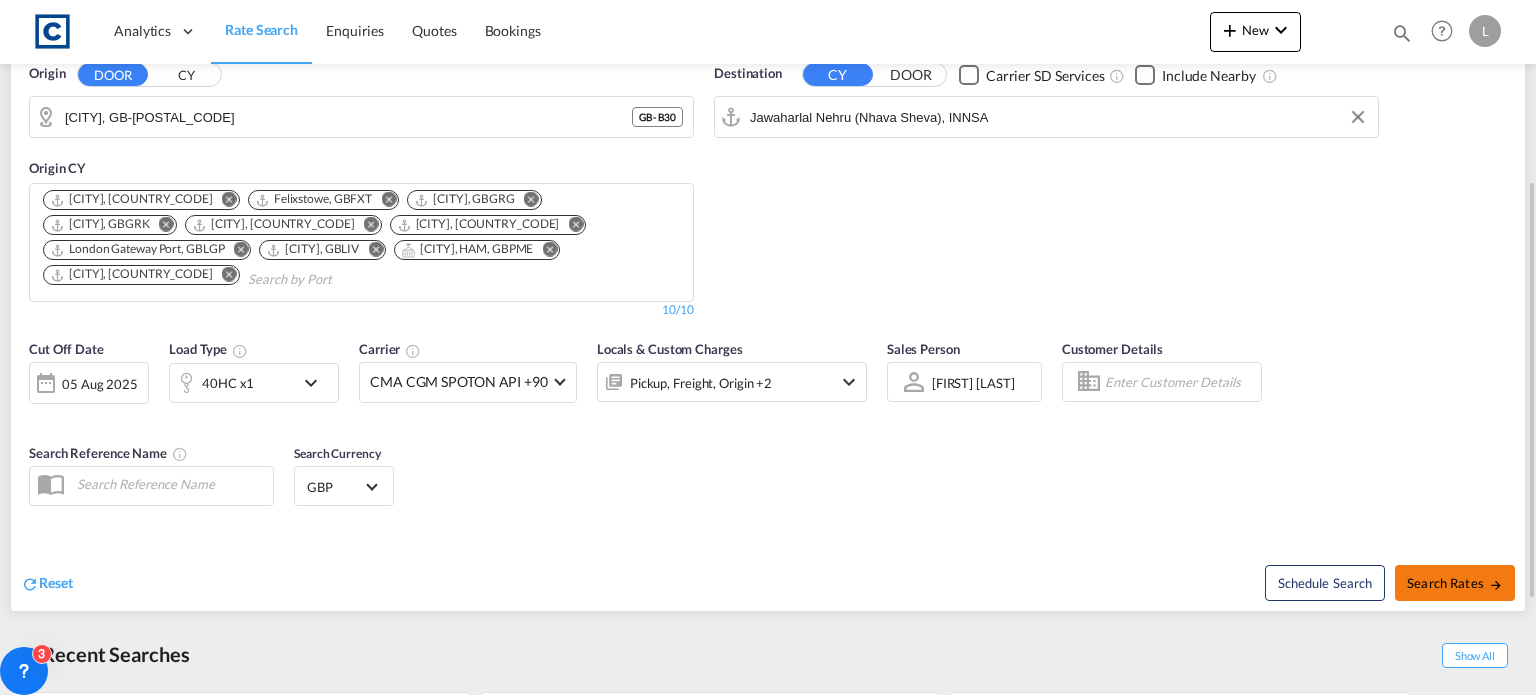 click on "Search Rates" at bounding box center (1455, 583) 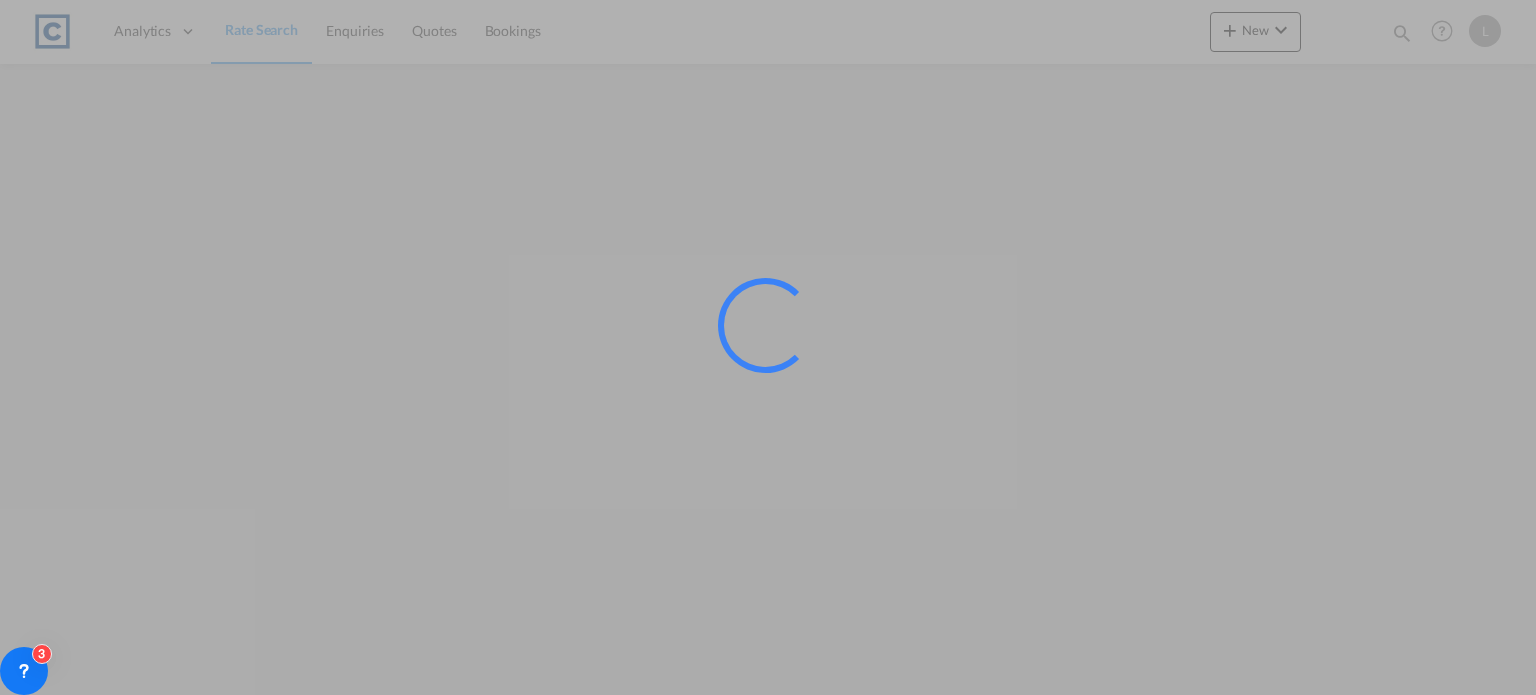 scroll, scrollTop: 0, scrollLeft: 0, axis: both 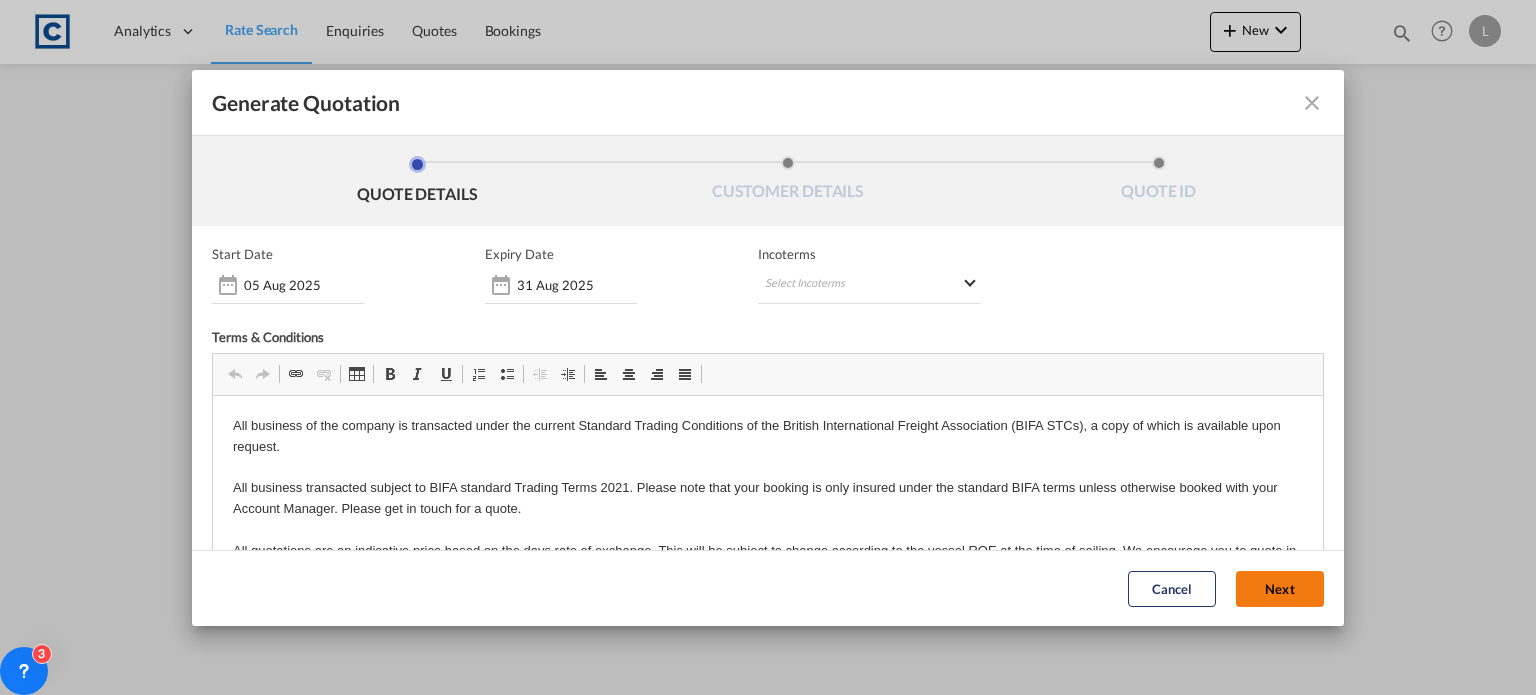 click on "Next" at bounding box center (1280, 589) 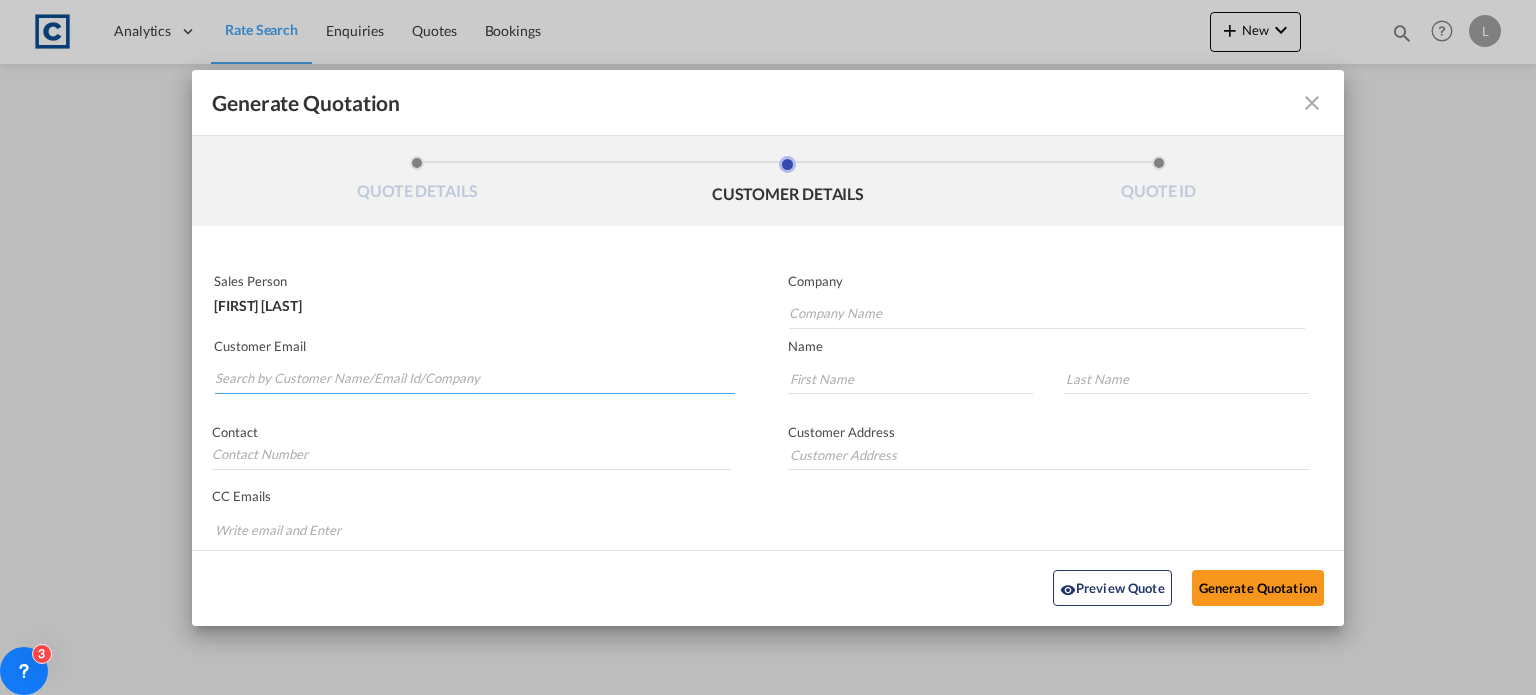 click at bounding box center [475, 379] 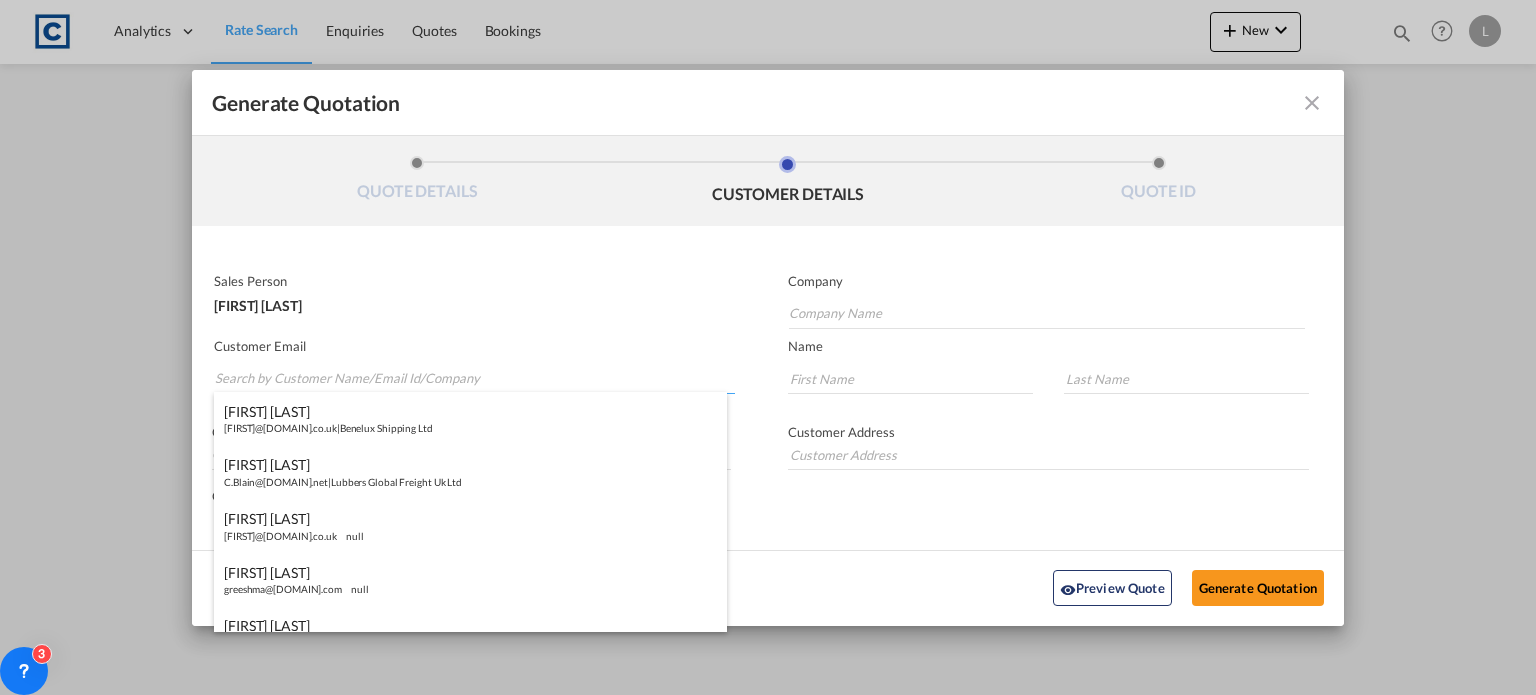 paste on "[FIRST] [LAST] (UK) <[FIRST].[LAST]@[DOMAIN].com>" 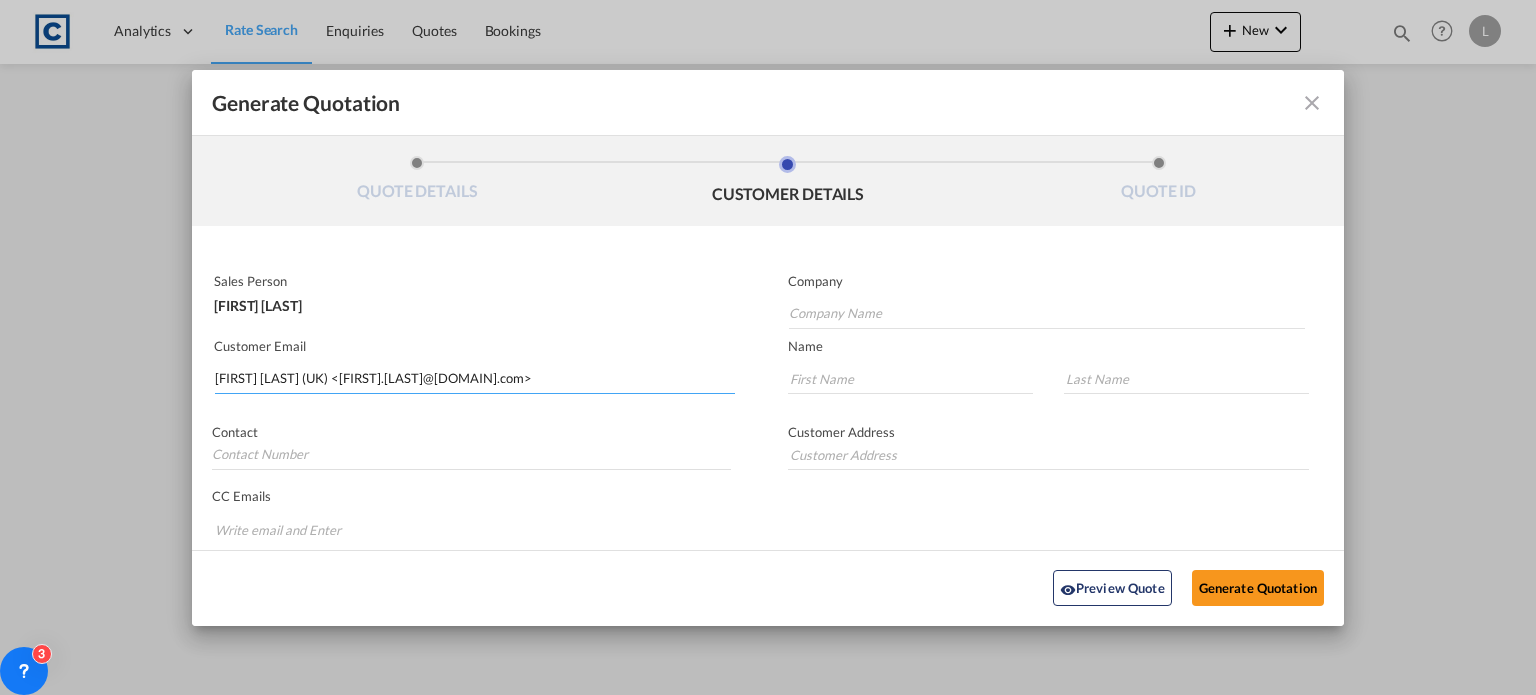 click on "[FIRST] [LAST] (UK) <[FIRST].[LAST]@[DOMAIN].com>" at bounding box center (475, 379) 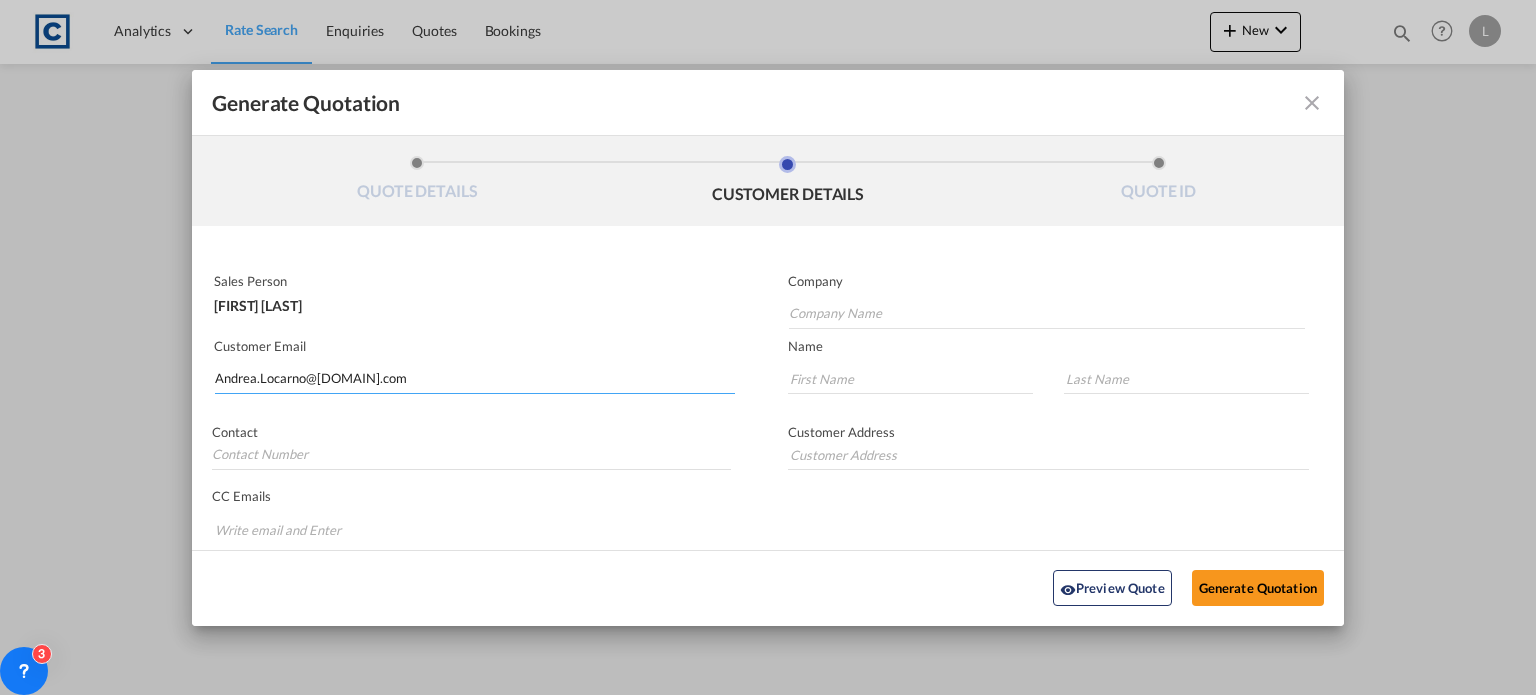 click on "Andrea.Locarno@[DOMAIN].com" at bounding box center [475, 379] 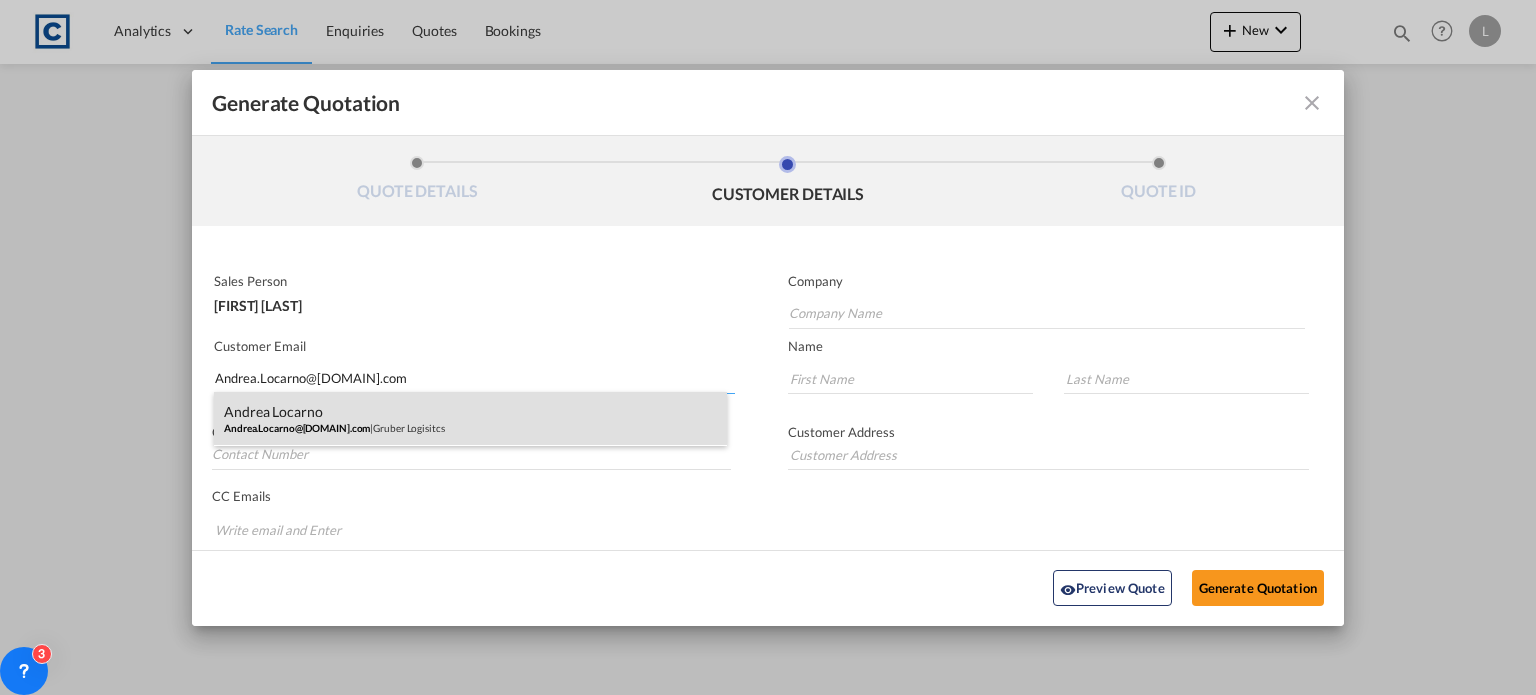 type on "Andrea.Locarno@[DOMAIN].com" 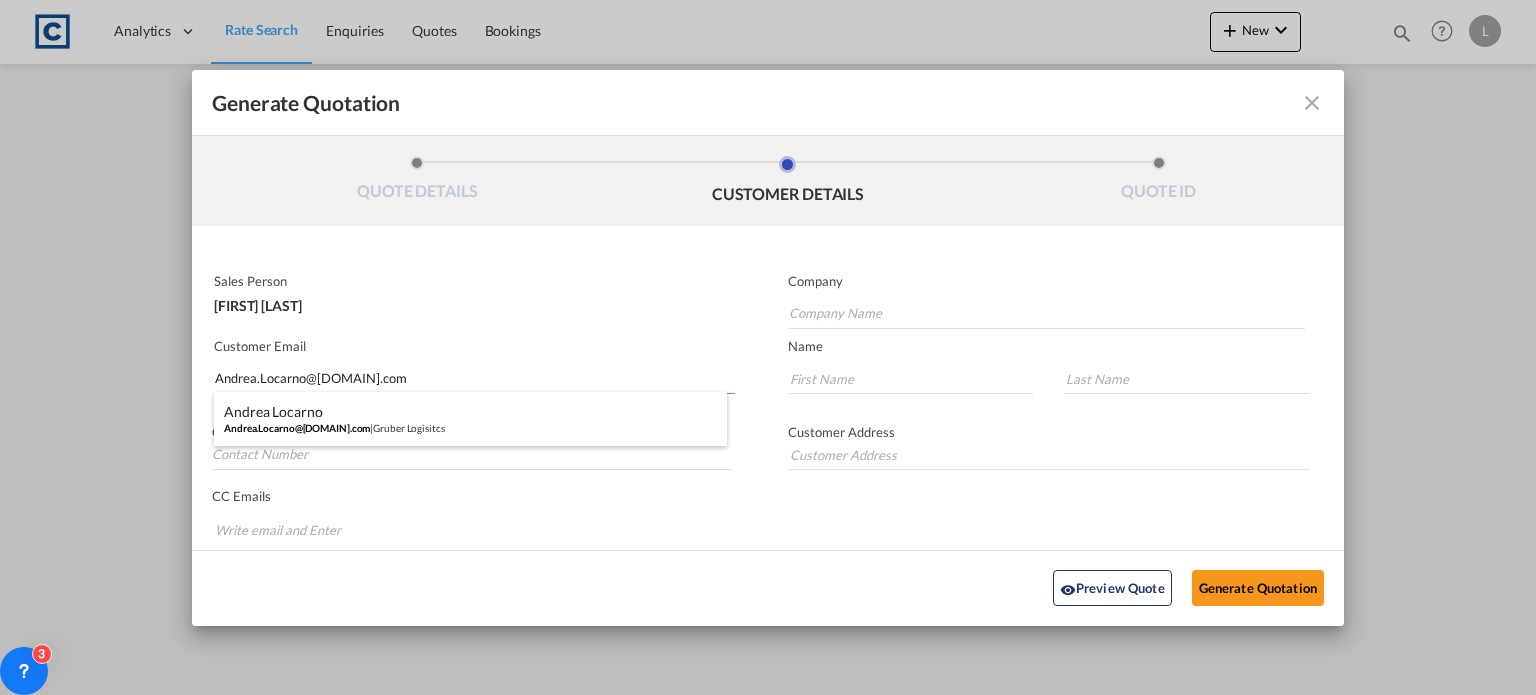 type on "Gruber Logisitcs" 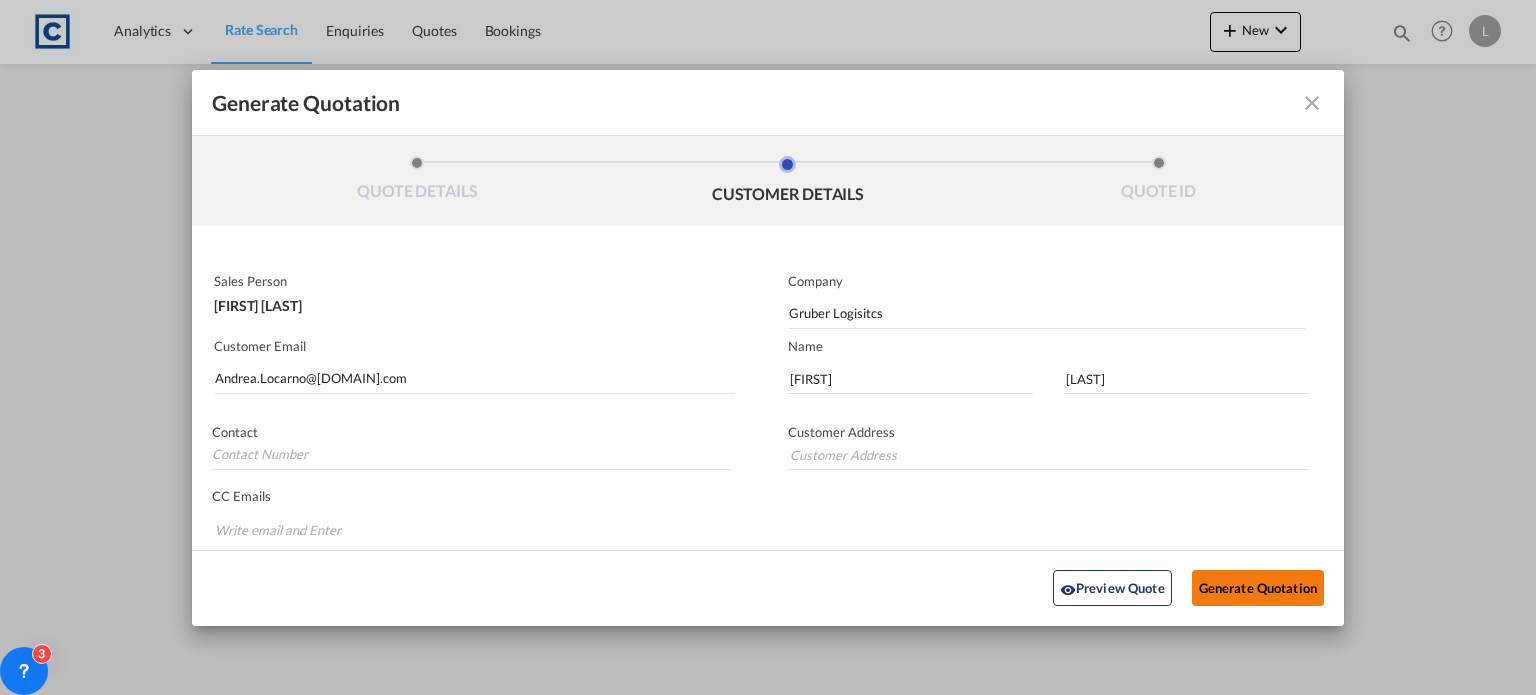 click on "Generate Quotation" at bounding box center (1258, 588) 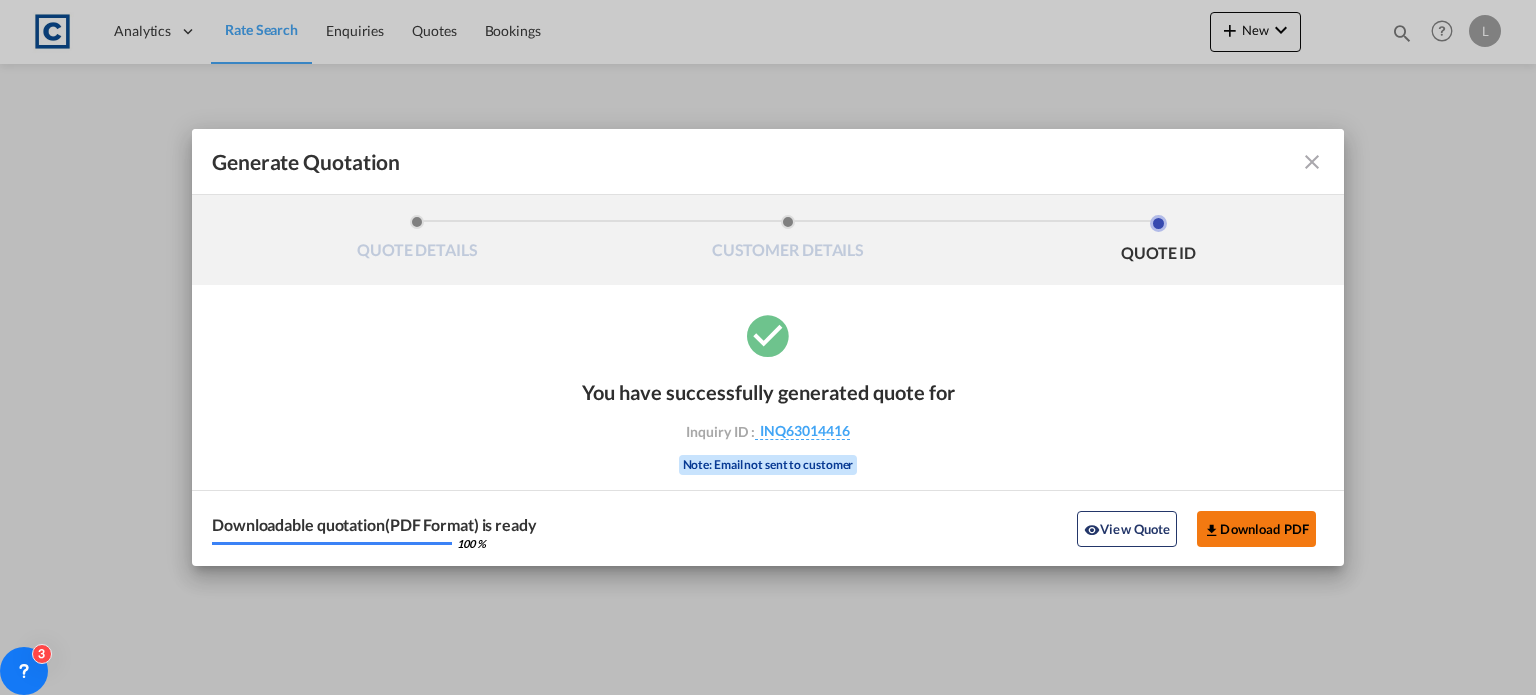 click on "Download PDF" at bounding box center [1256, 529] 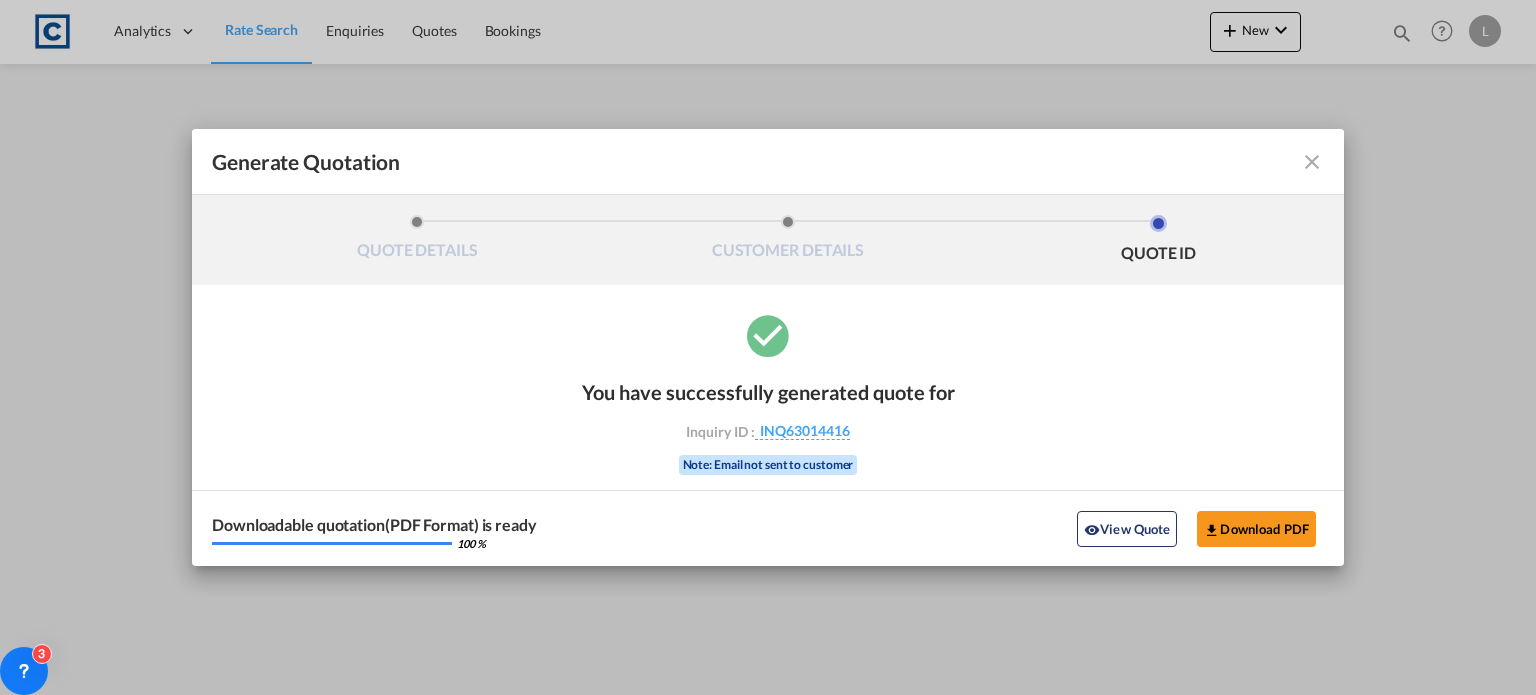 click at bounding box center (1312, 162) 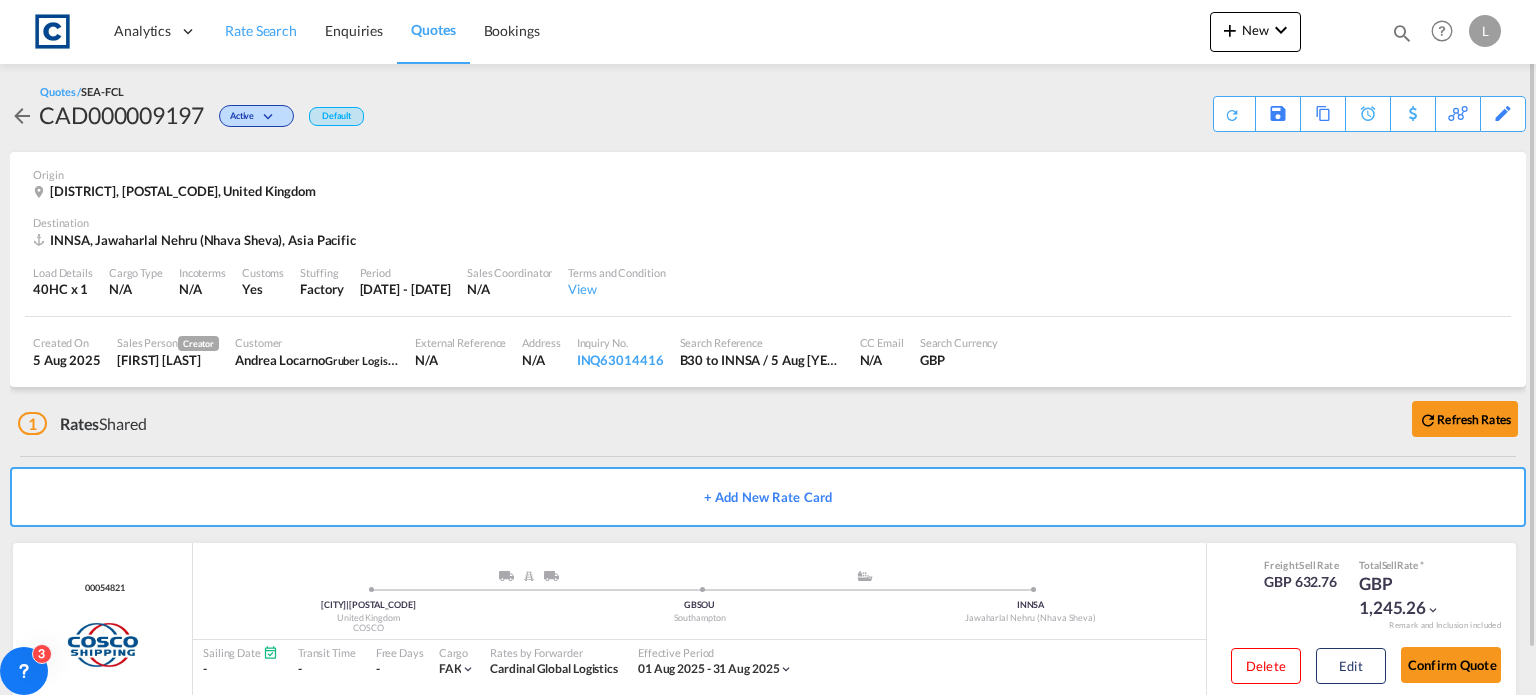 click on "Rate Search" at bounding box center [261, 30] 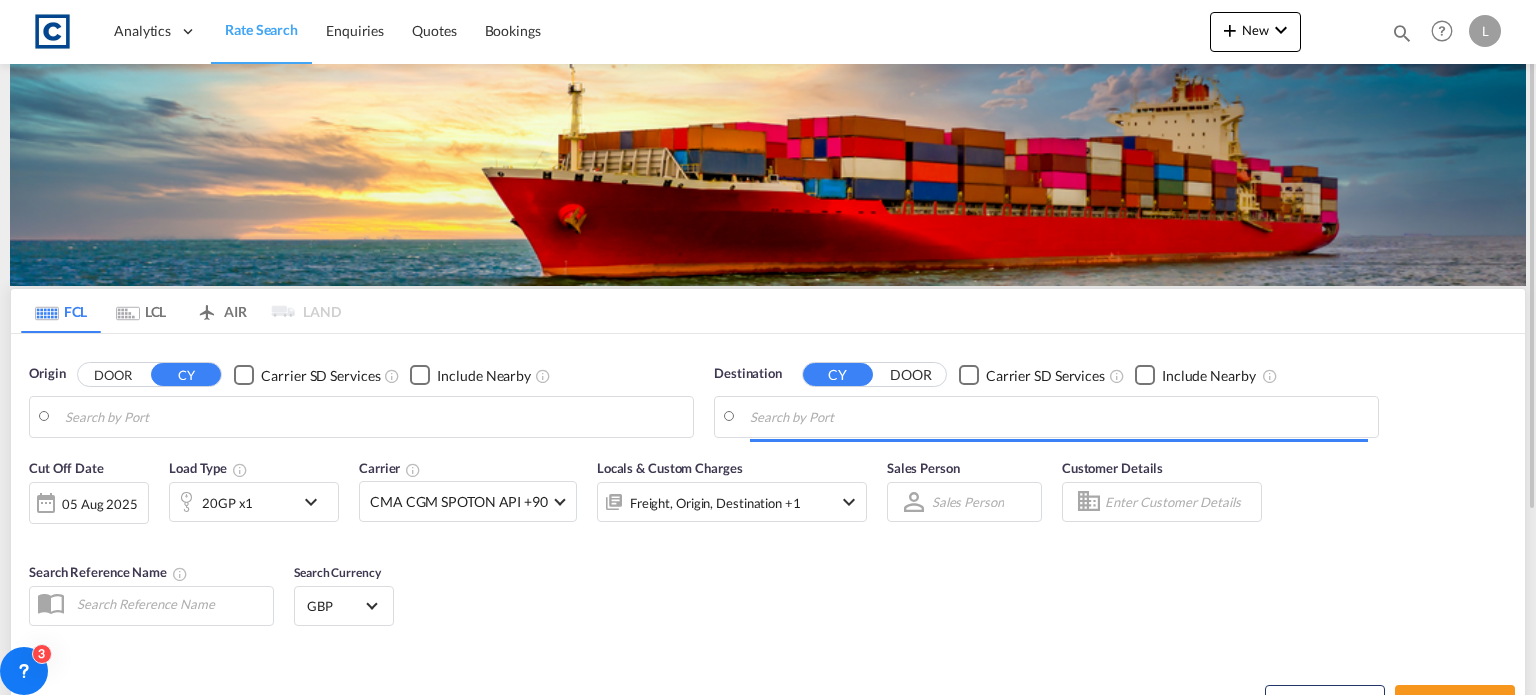 type on "[CITY], GB-[POSTAL_CODE]" 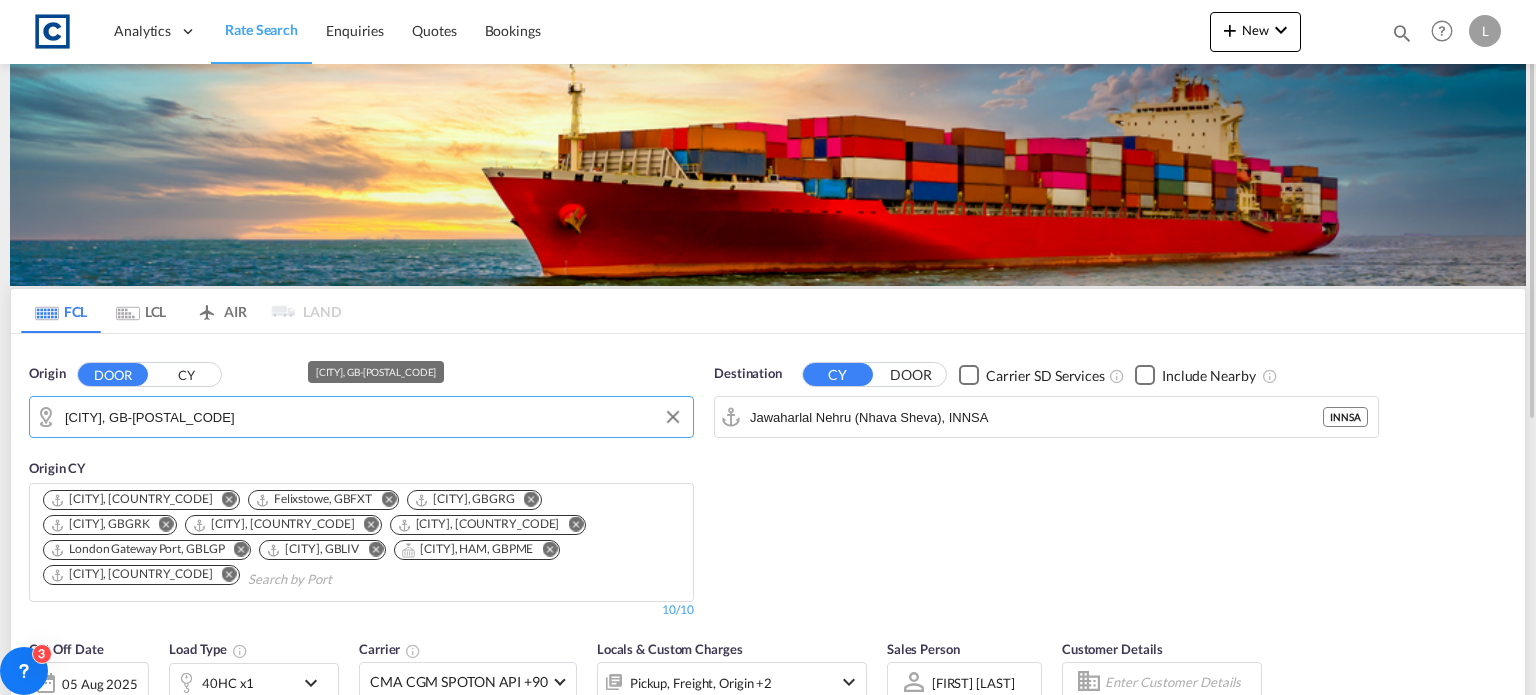 click on "[CITY], GB-[POSTAL_CODE]" at bounding box center [374, 417] 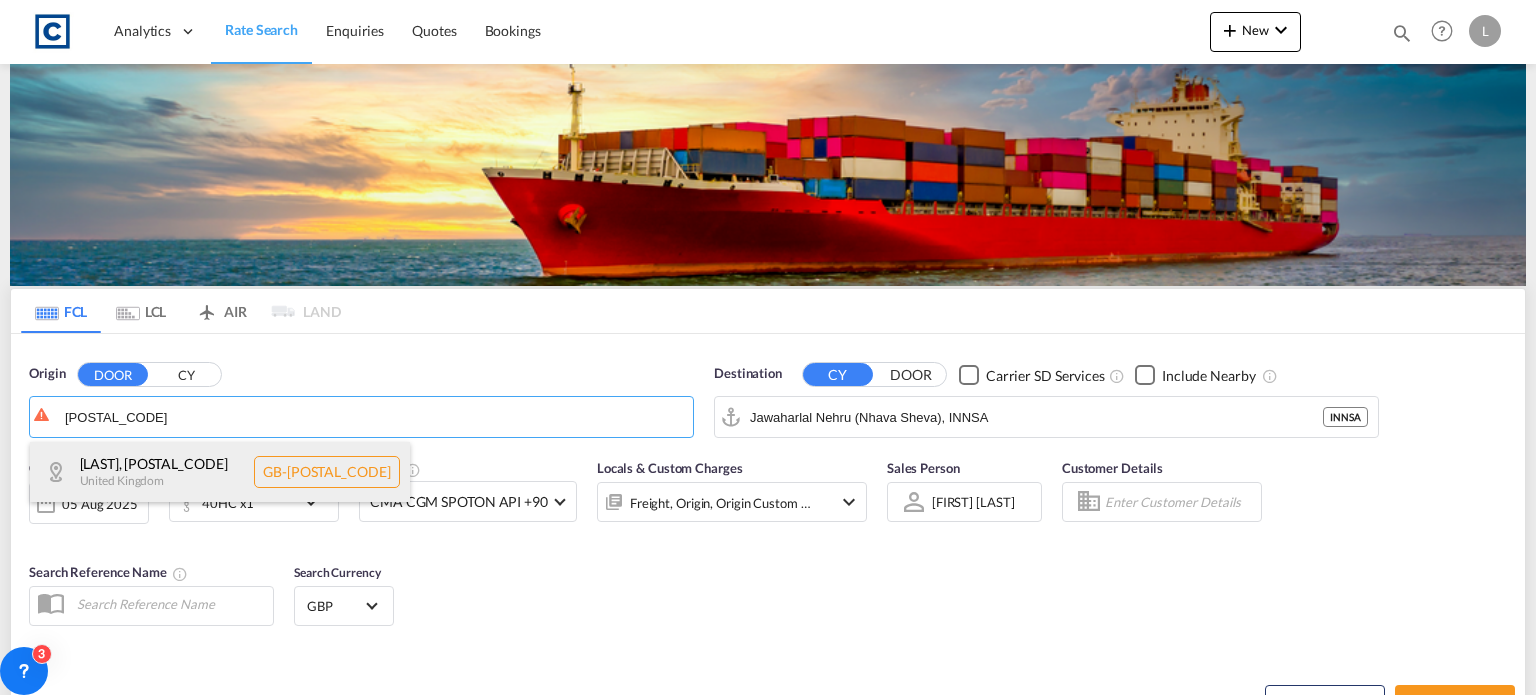 click on "[POSTAL_CODE], [POSTAL_CODE]
United Kingdom
[COUNTRY_CODE]-[POSTAL_CODE]" at bounding box center [220, 472] 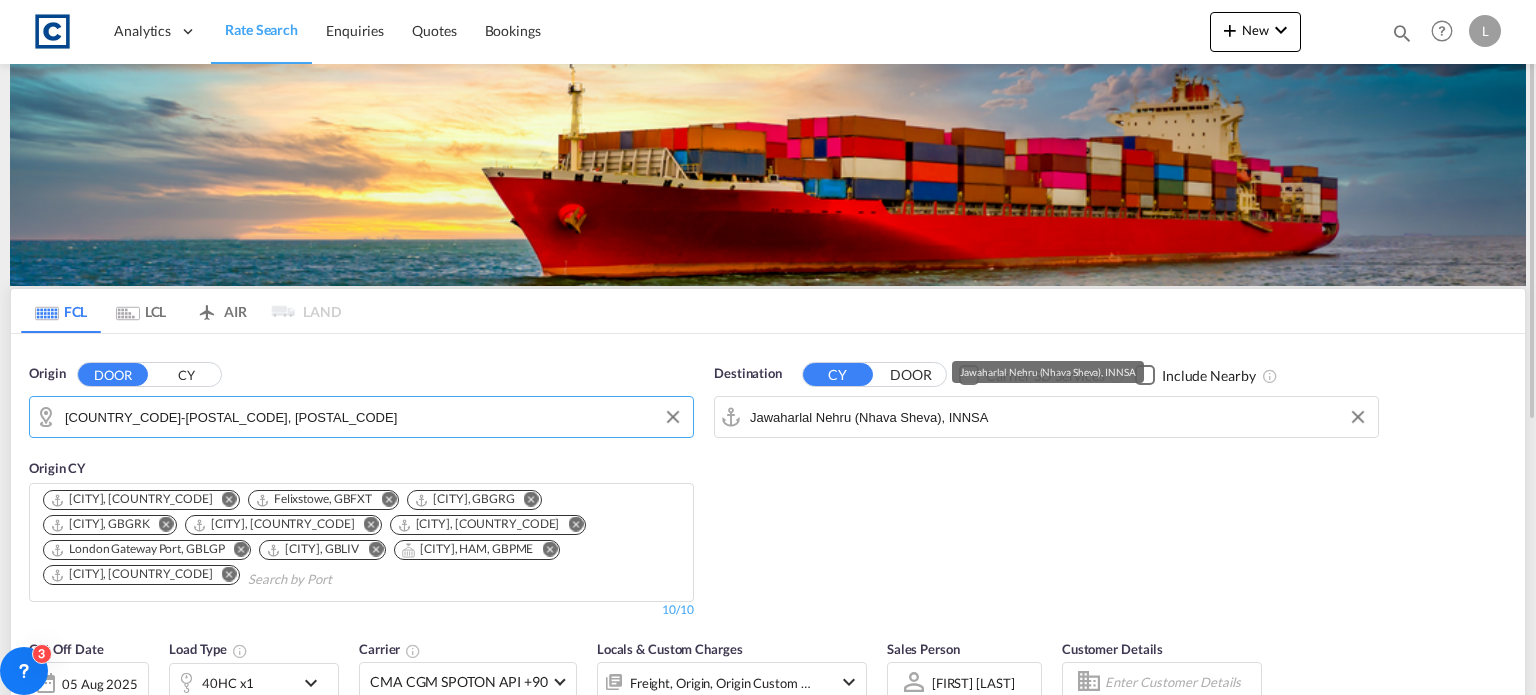 click on "Jawaharlal Nehru (Nhava Sheva), INNSA" at bounding box center (1059, 417) 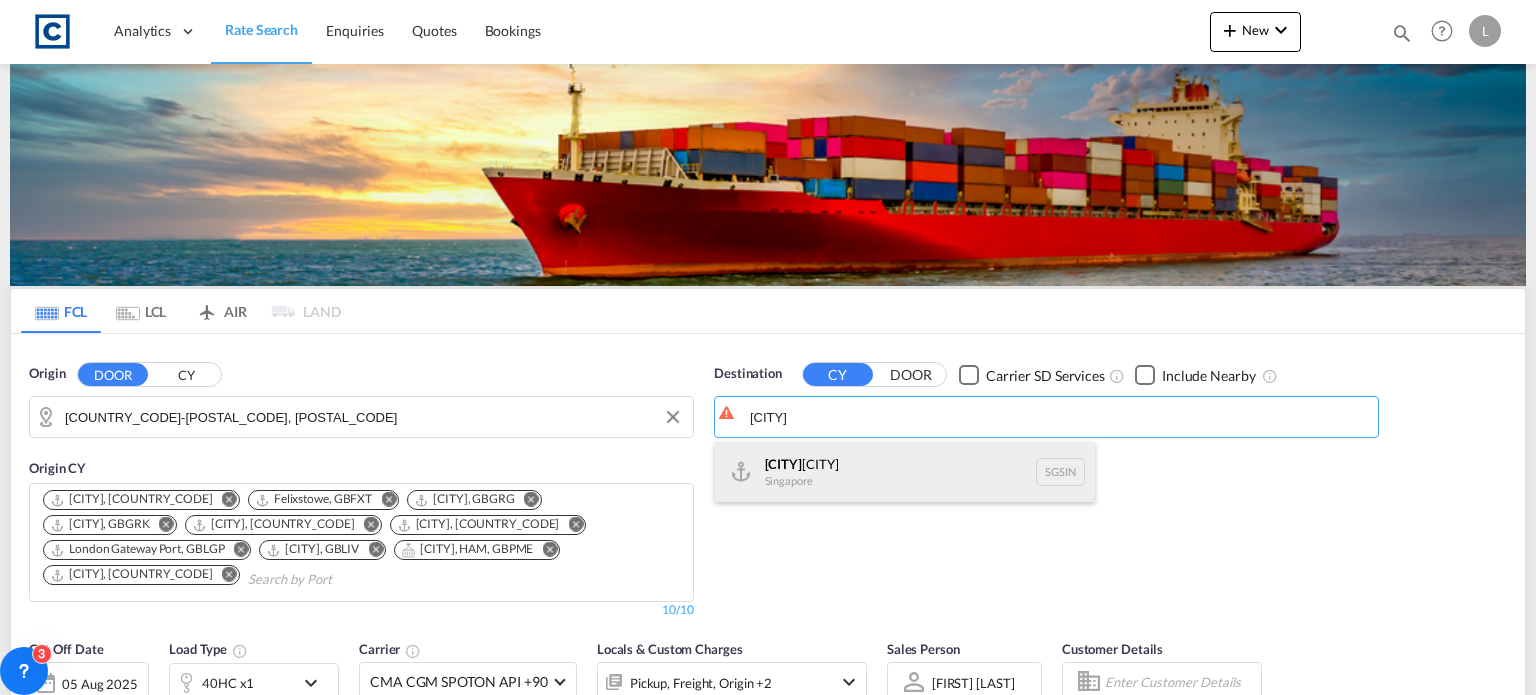 click on "[CITY] [CITY] SGSIN" at bounding box center (905, 472) 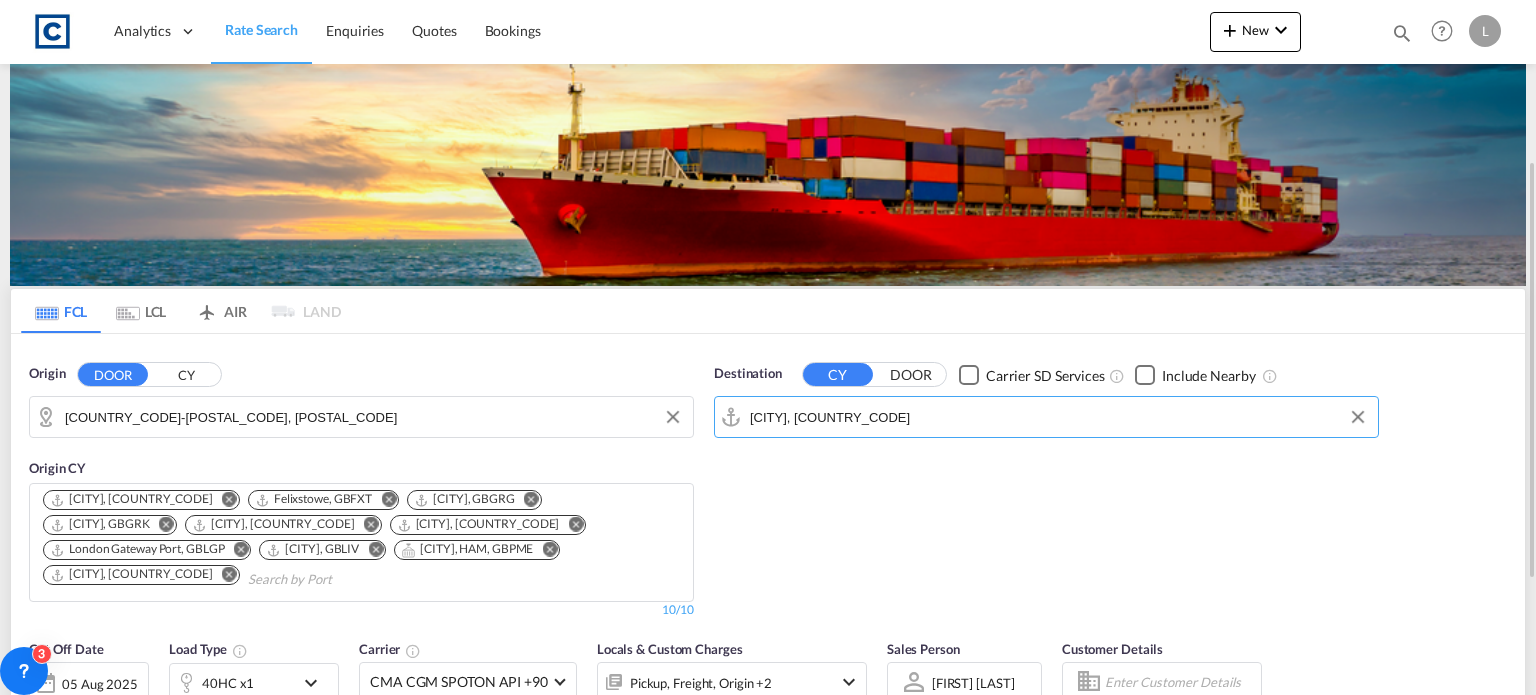 scroll, scrollTop: 200, scrollLeft: 0, axis: vertical 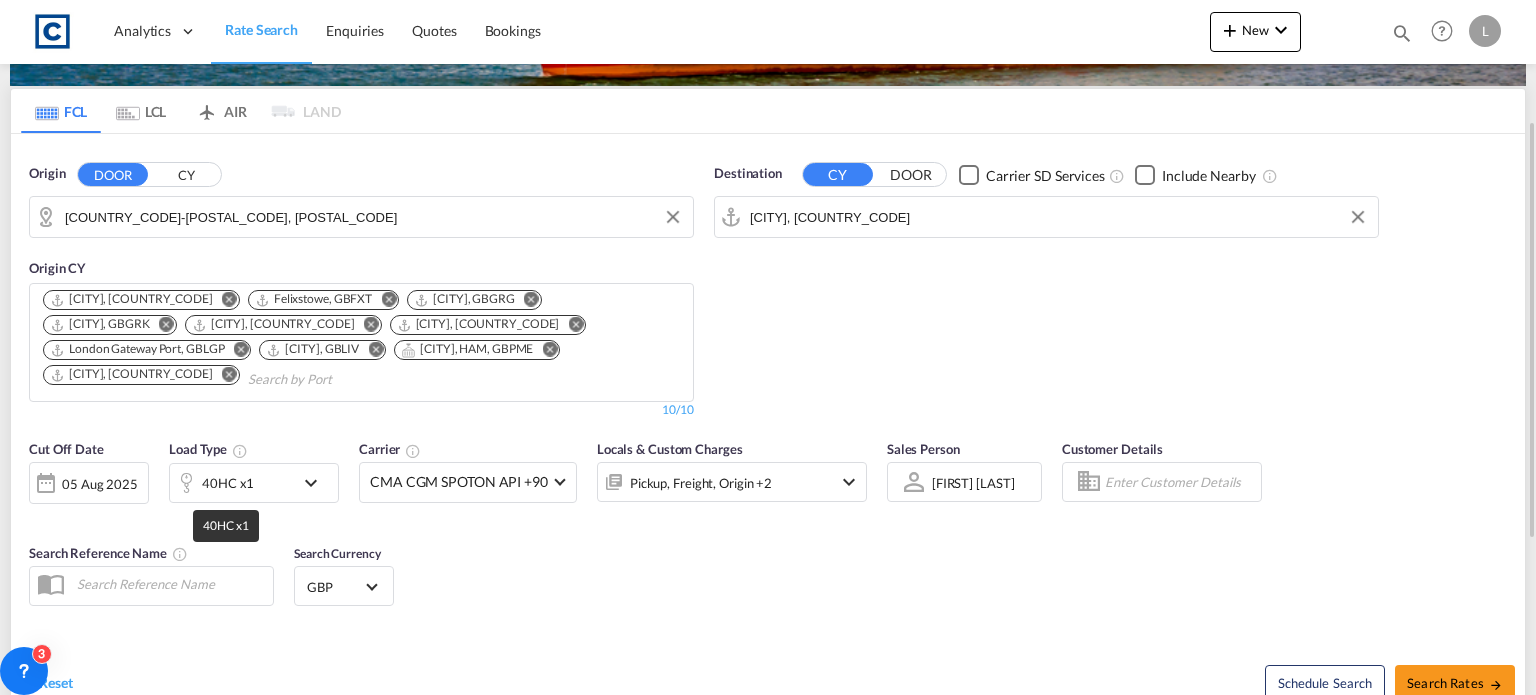 click on "40HC x1" at bounding box center (228, 483) 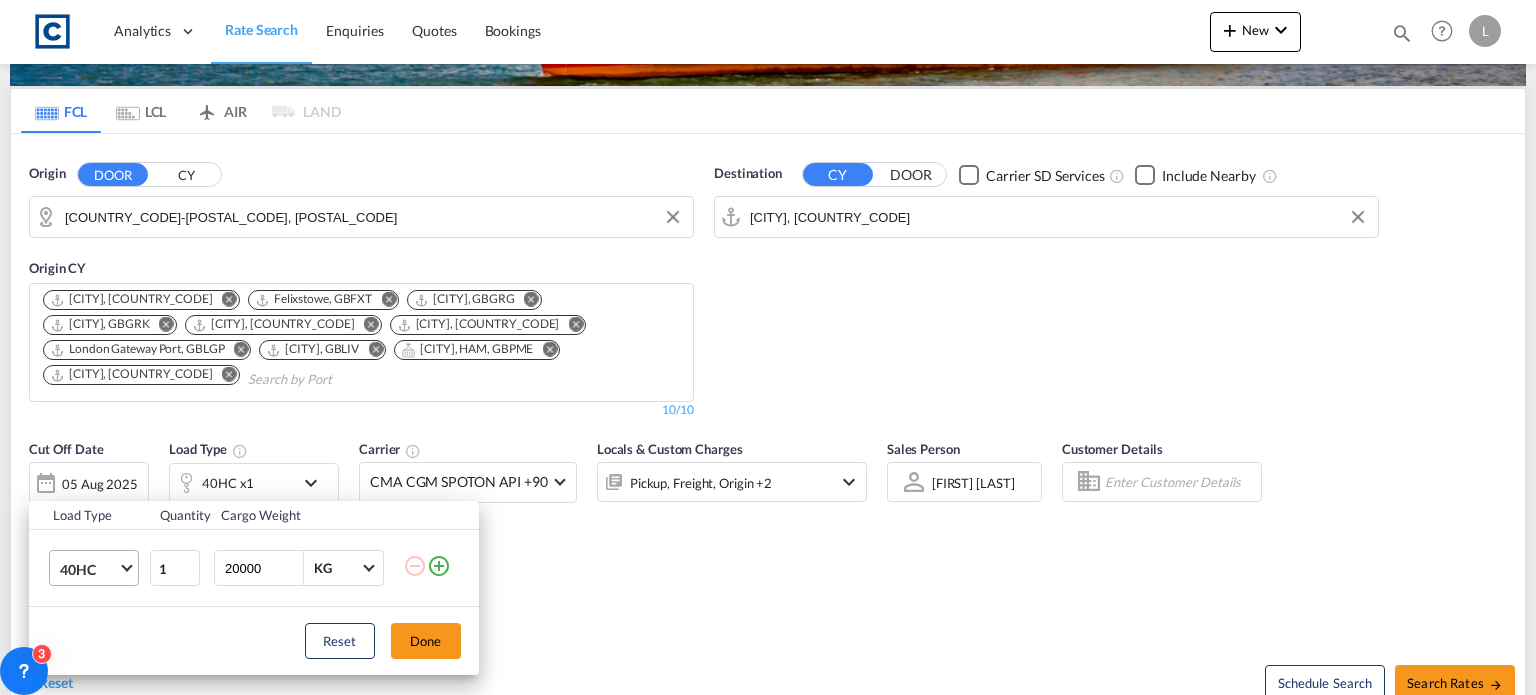 click on "40HC" at bounding box center [89, 570] 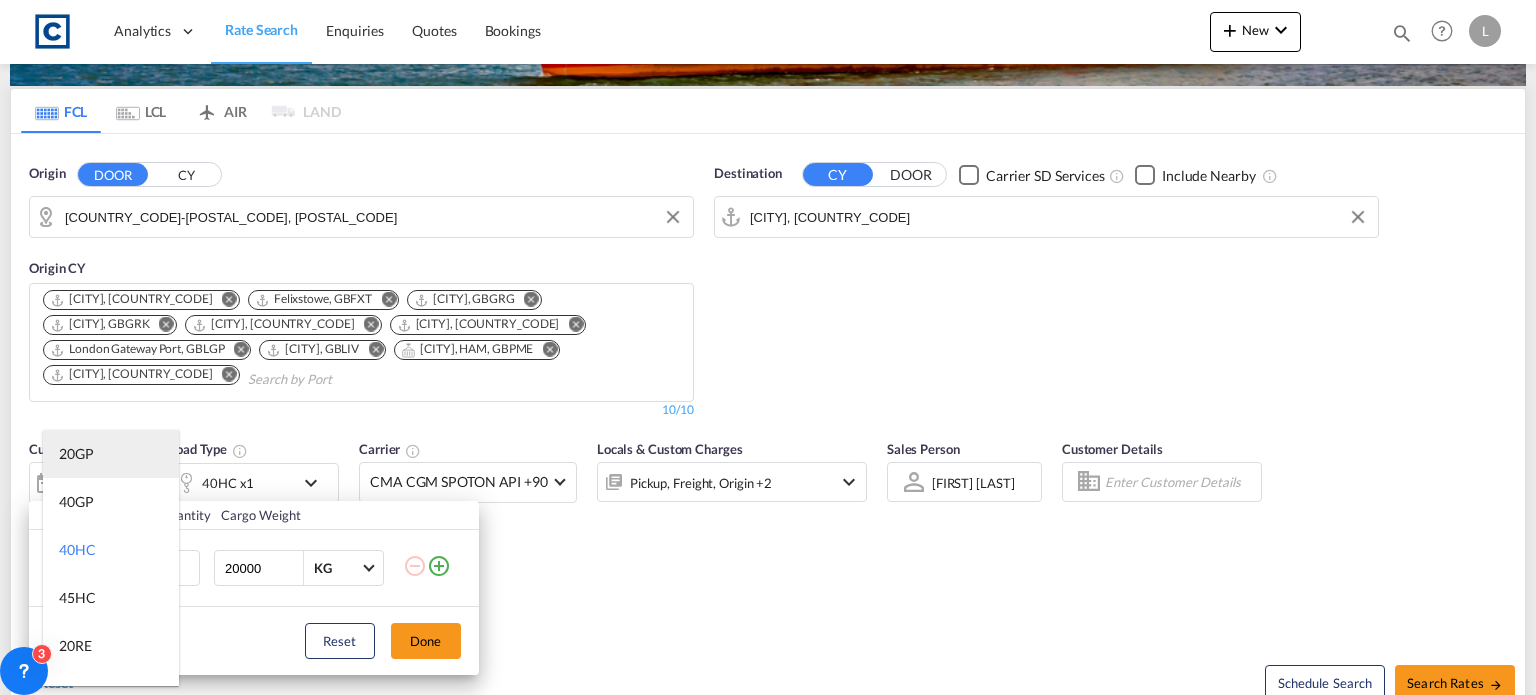 click on "20GP" at bounding box center (76, 454) 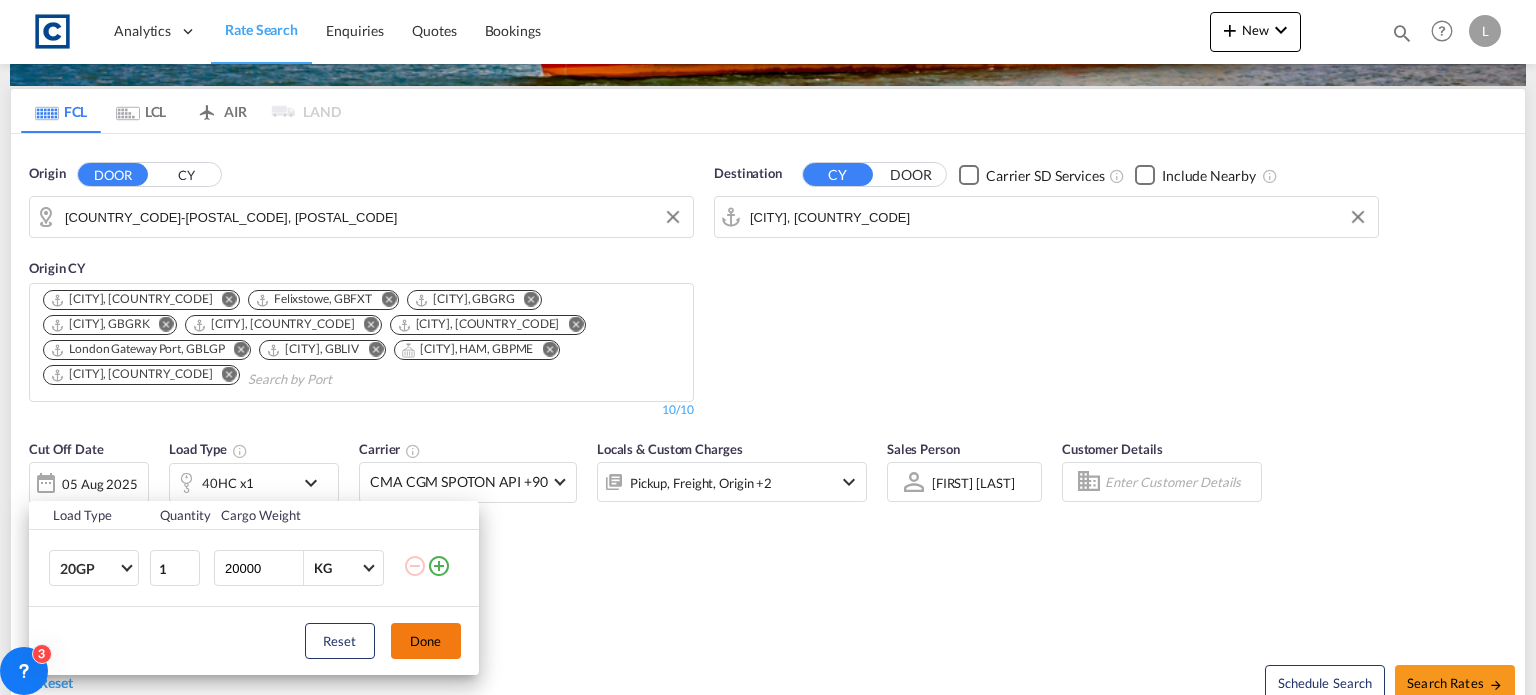 click on "Done" at bounding box center [426, 641] 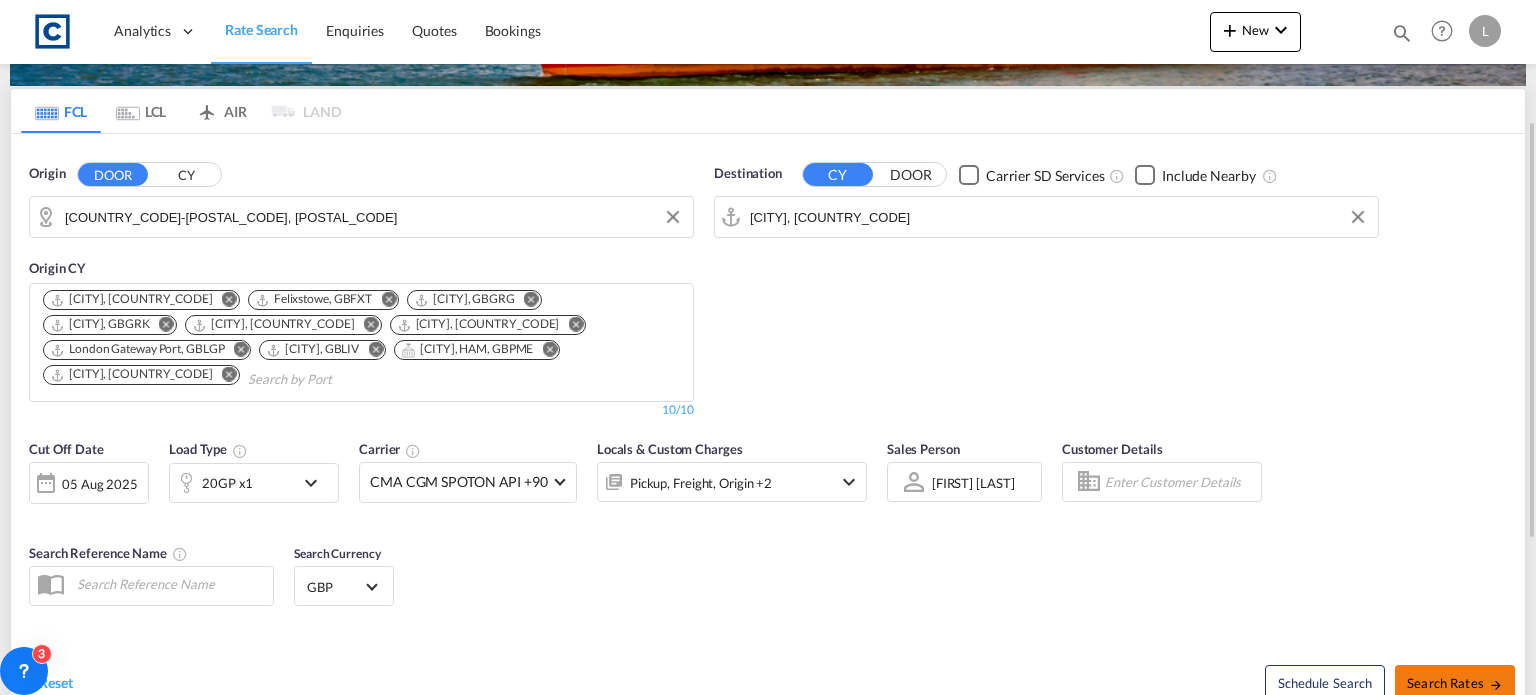 click on "Search Rates" at bounding box center (1455, 683) 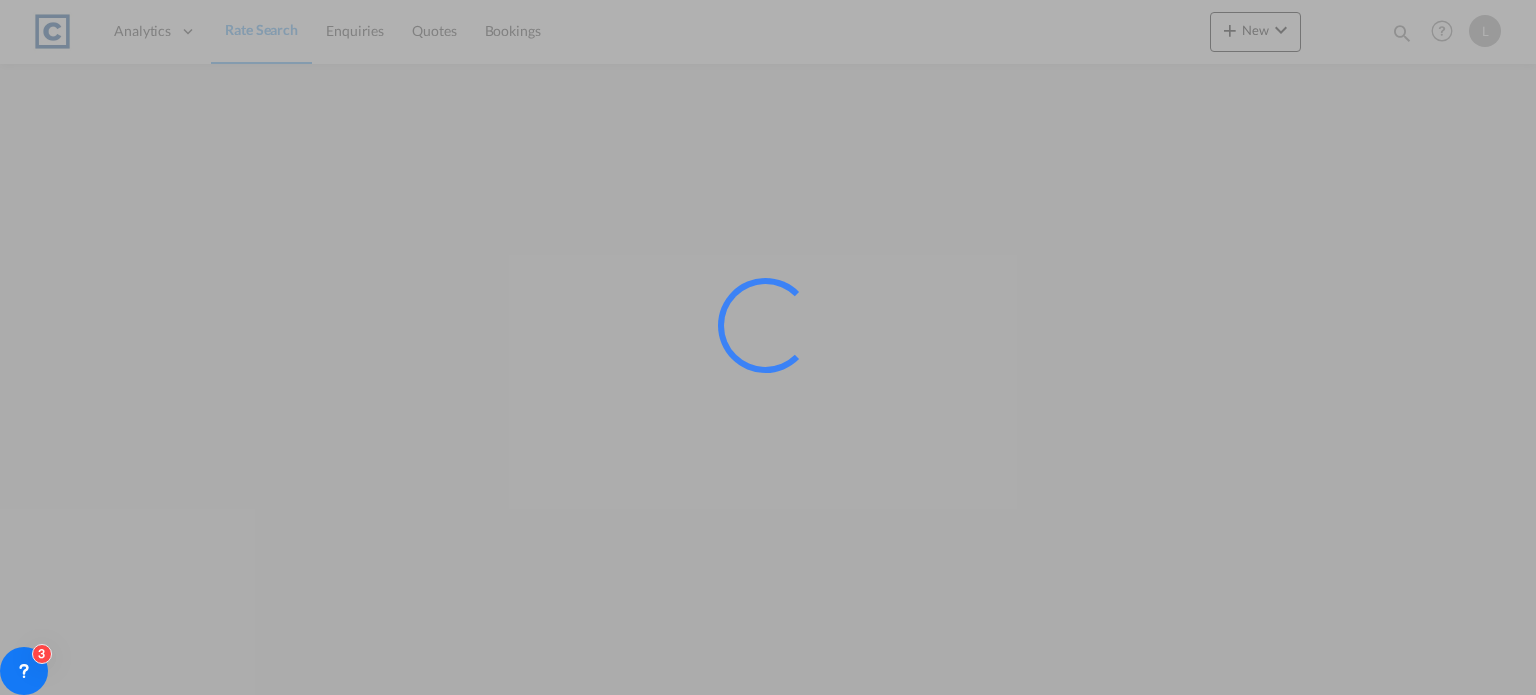scroll, scrollTop: 0, scrollLeft: 0, axis: both 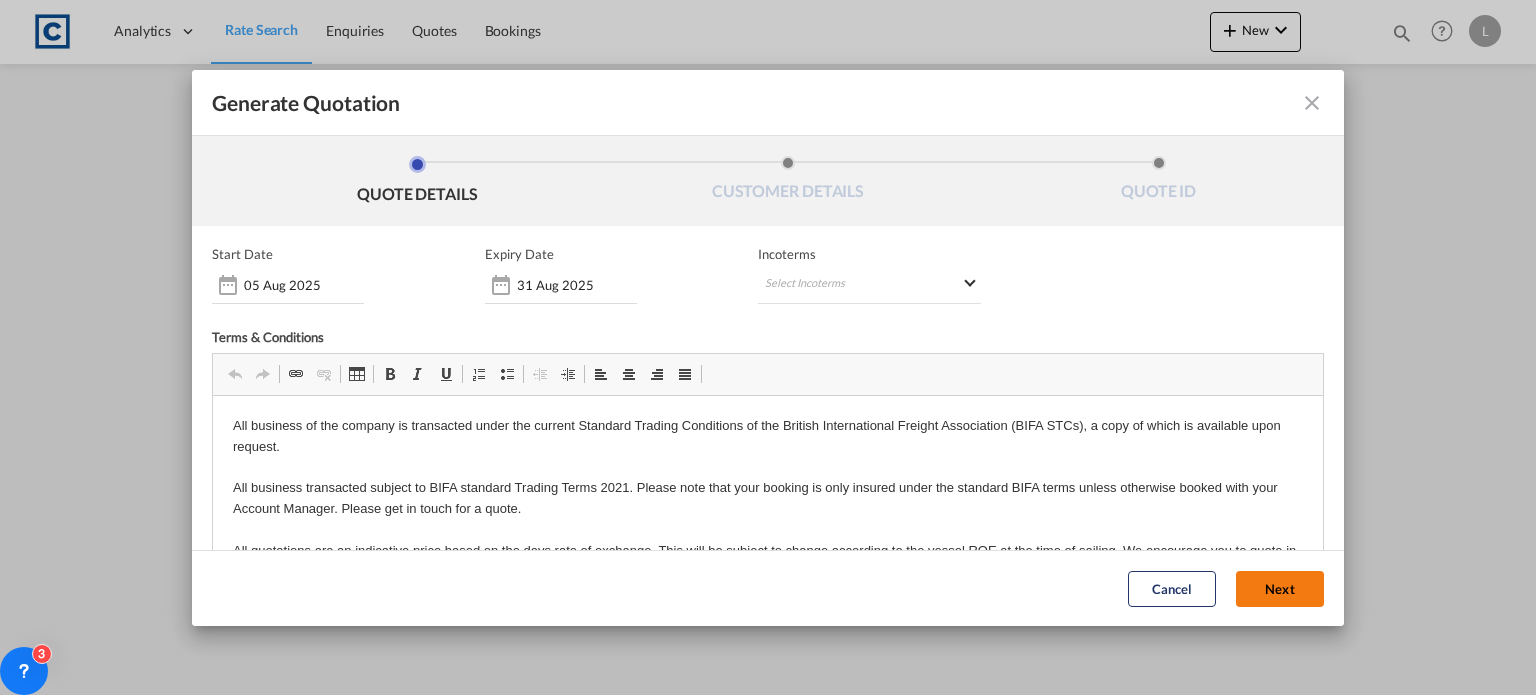 click on "Next" at bounding box center [1280, 589] 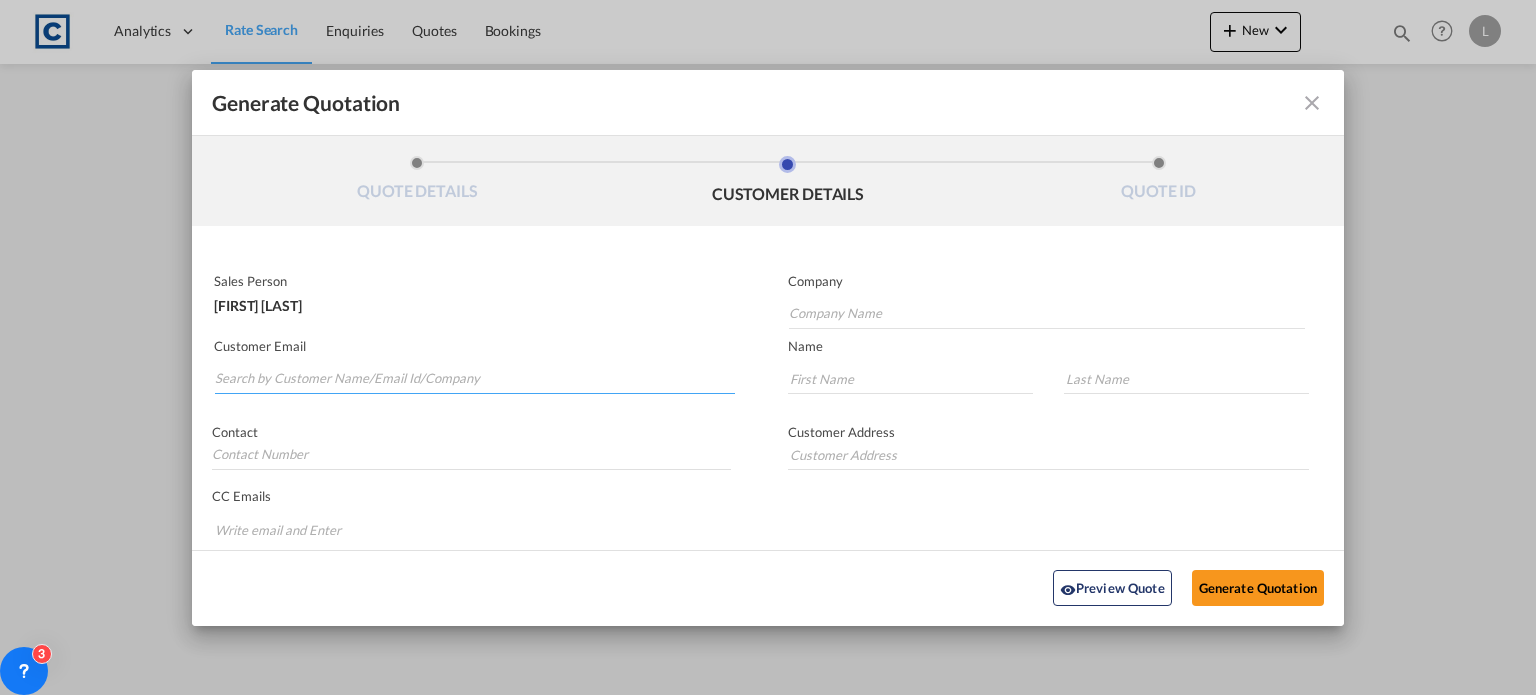 click at bounding box center [475, 379] 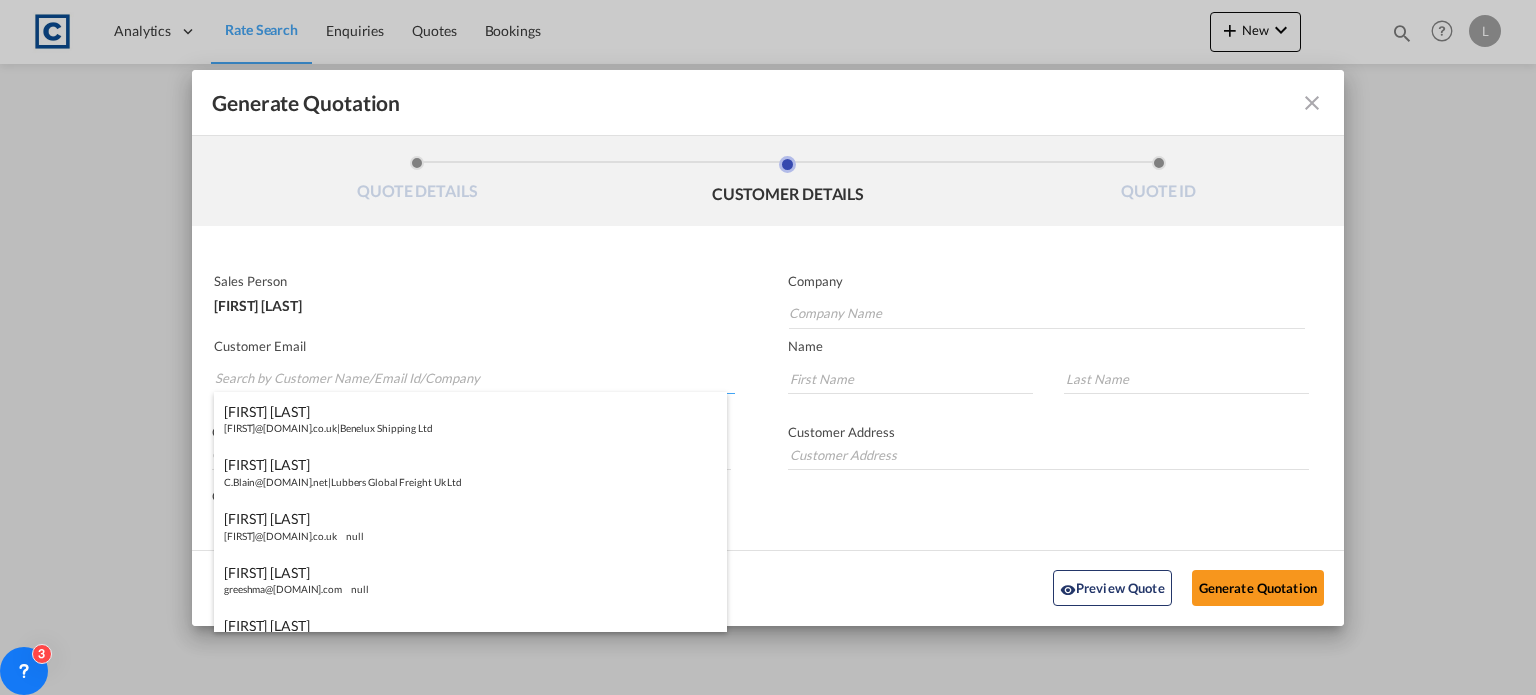 paste on "Stewart Saleh <Stewart@[DOMAIN].co.uk>" 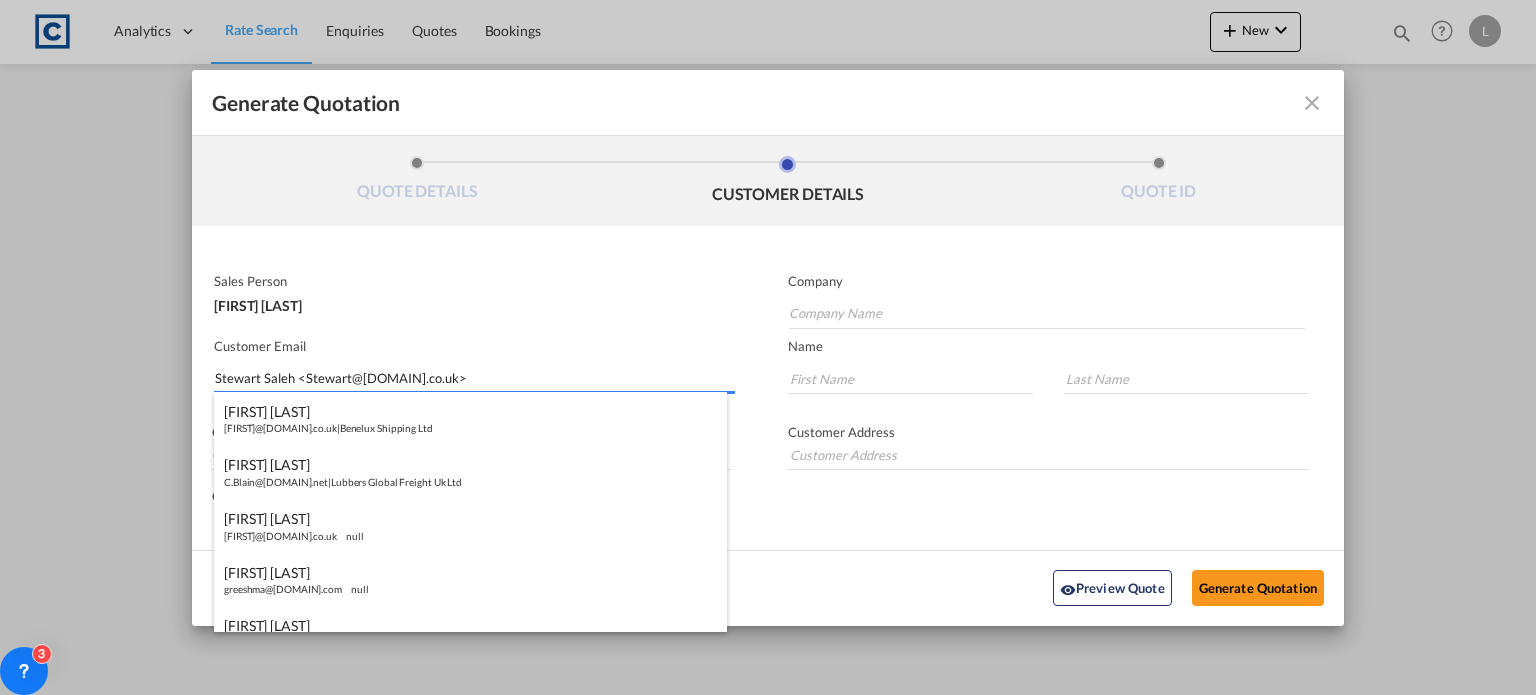 drag, startPoint x: 304, startPoint y: 378, endPoint x: 306, endPoint y: 343, distance: 35.057095 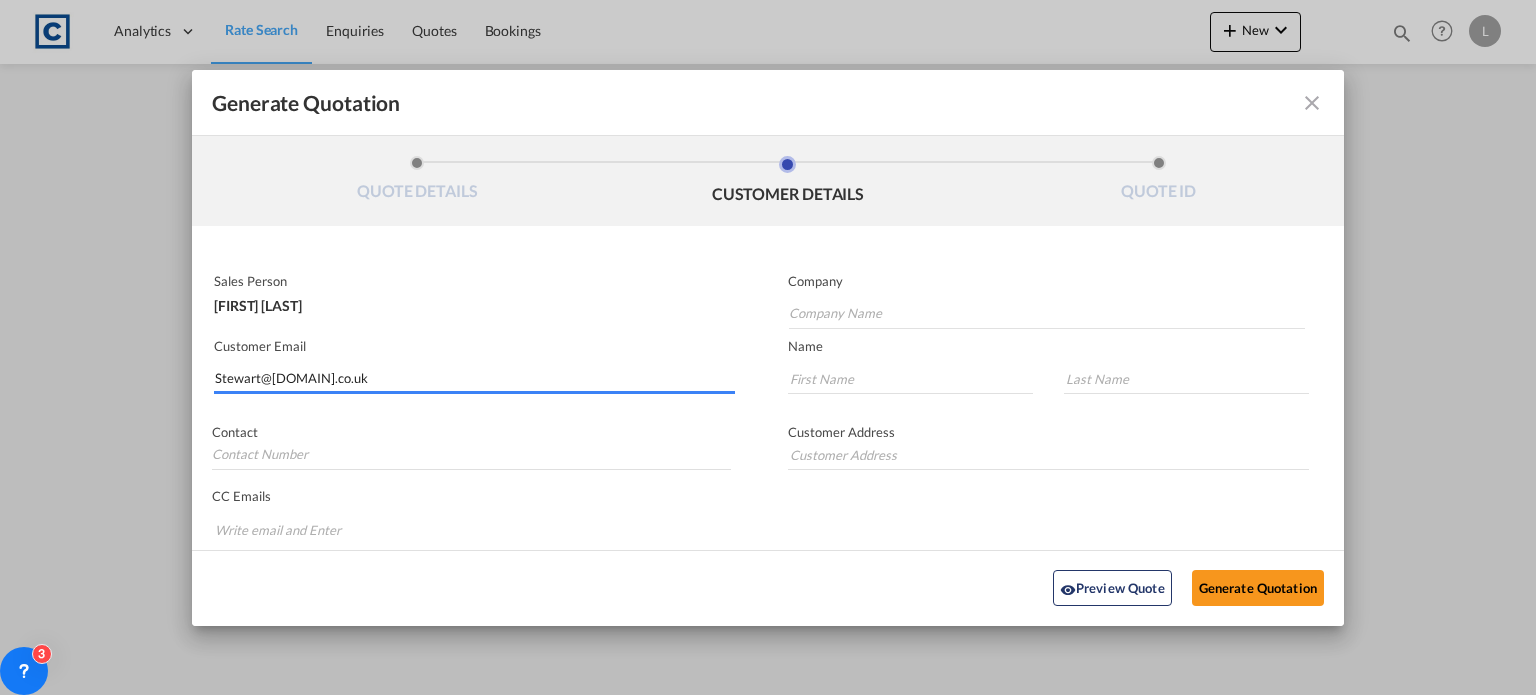 click on "Stewart@[DOMAIN].co.uk" at bounding box center [475, 379] 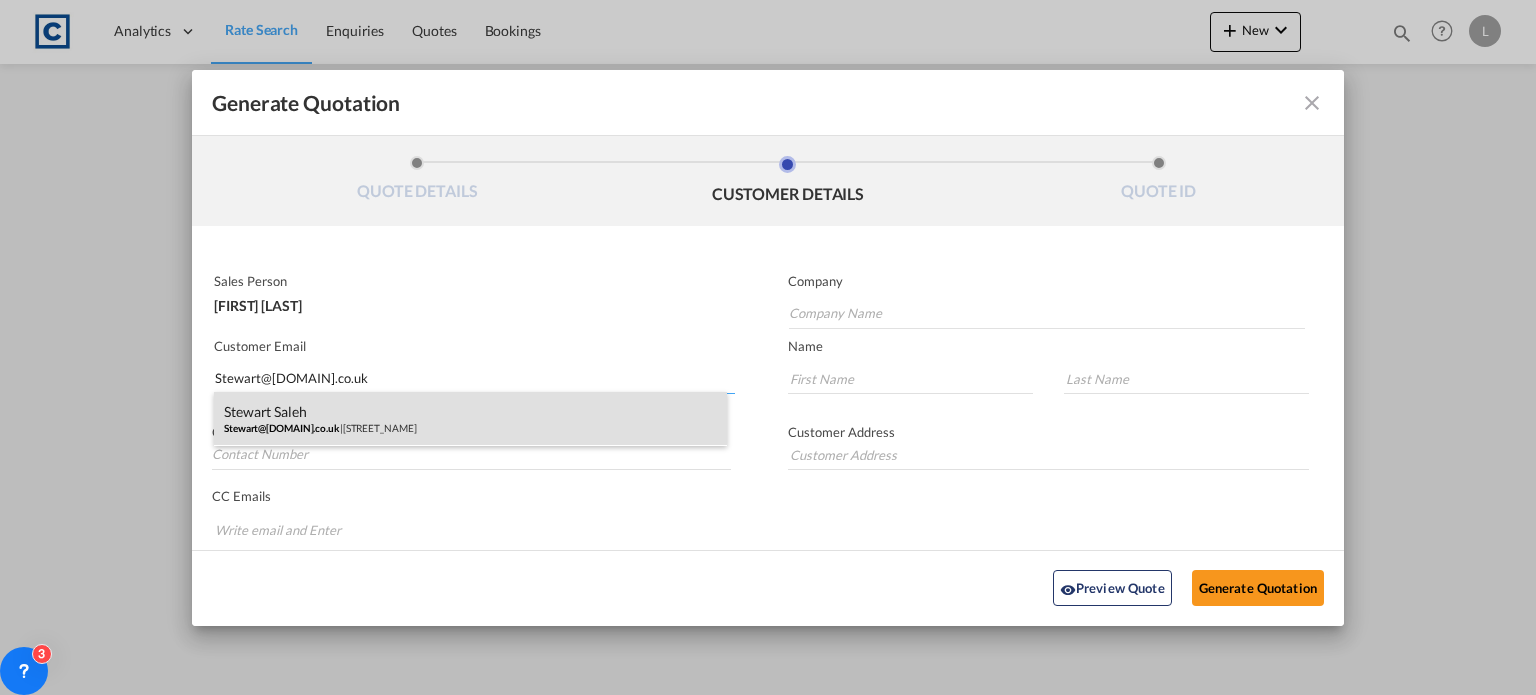 type on "Stewart@[DOMAIN].co.uk" 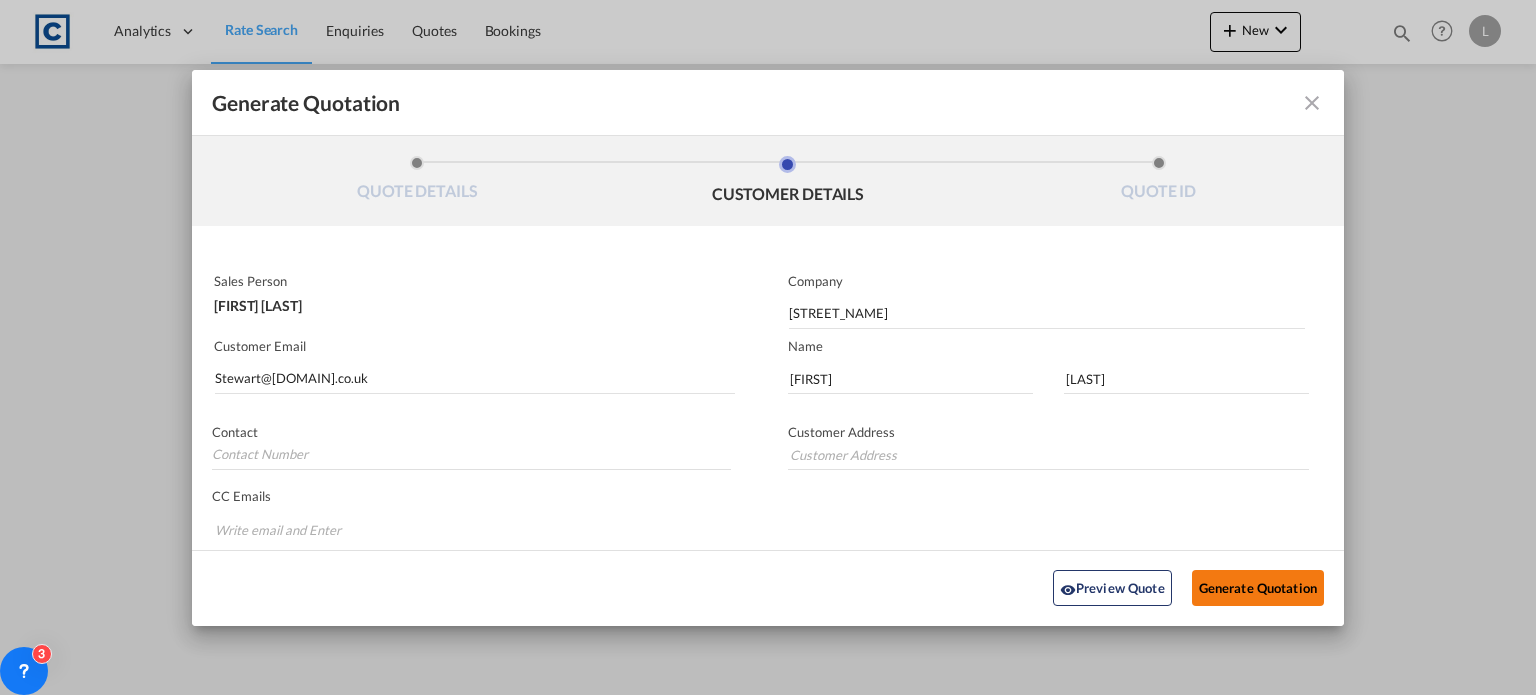 click on "Generate Quotation" at bounding box center (1258, 588) 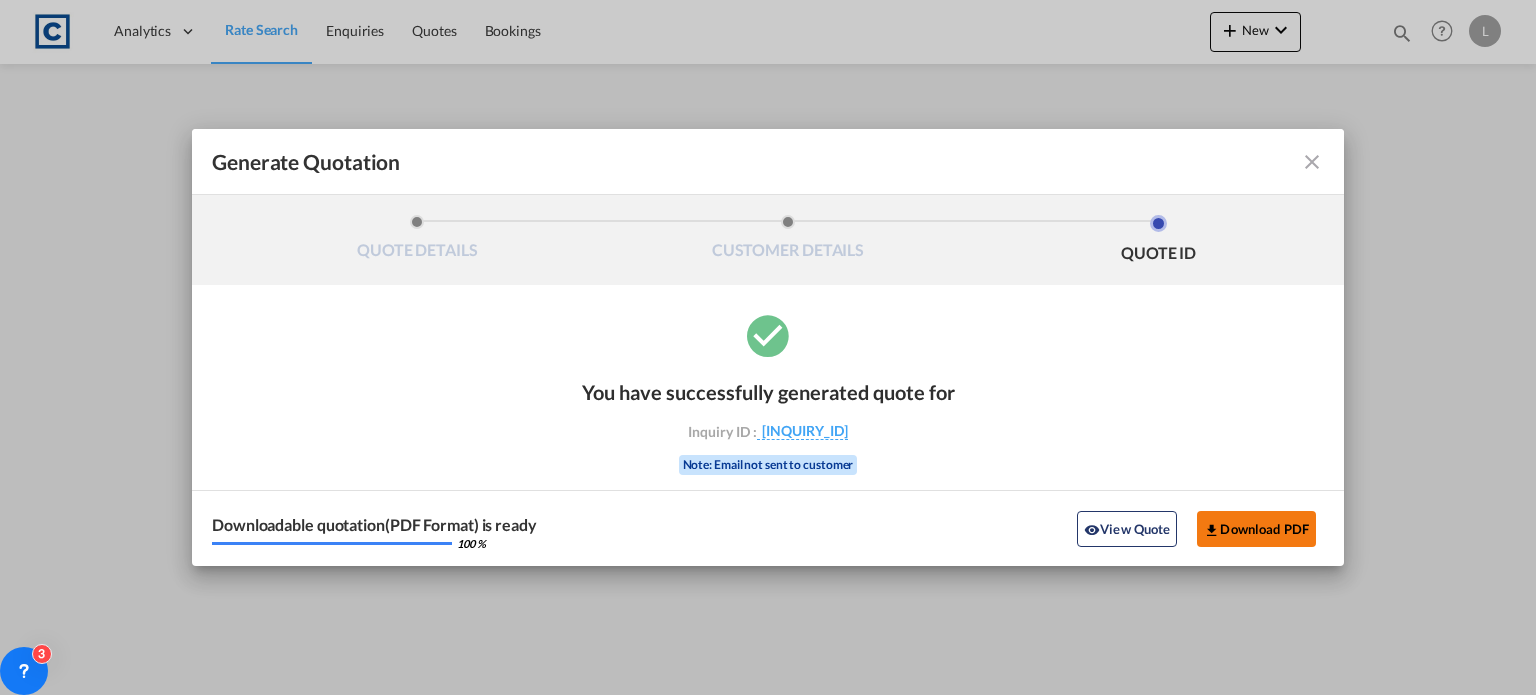 click on "Download PDF" at bounding box center (1256, 529) 